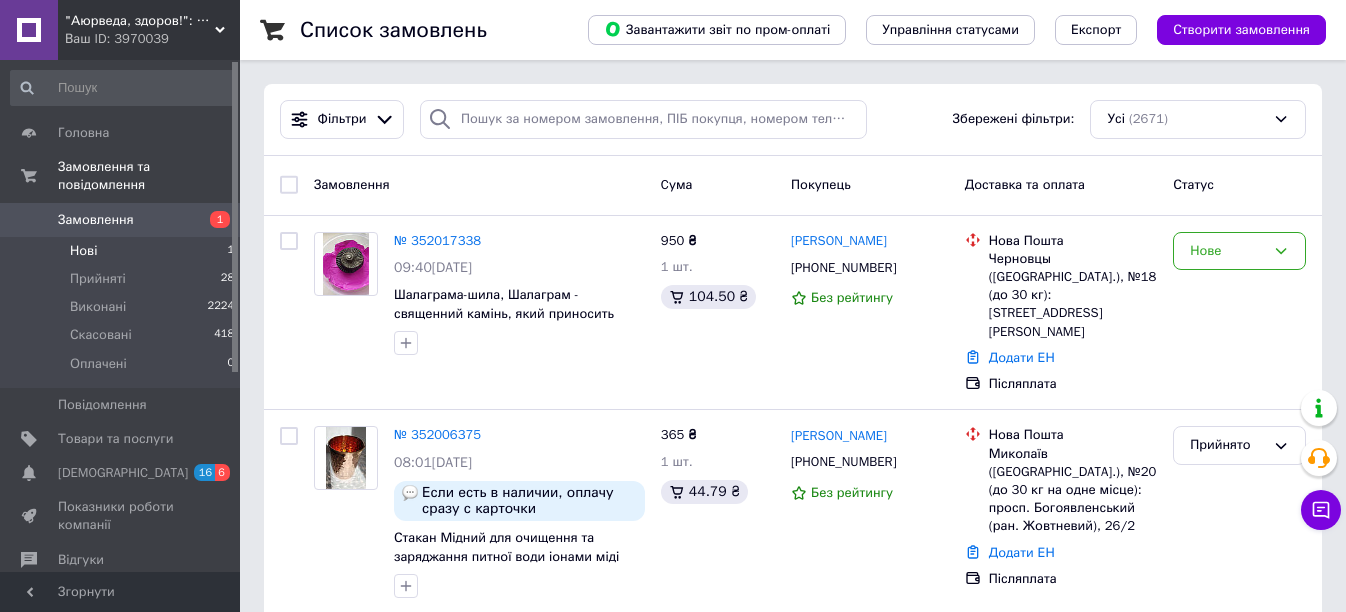 scroll, scrollTop: 222, scrollLeft: 0, axis: vertical 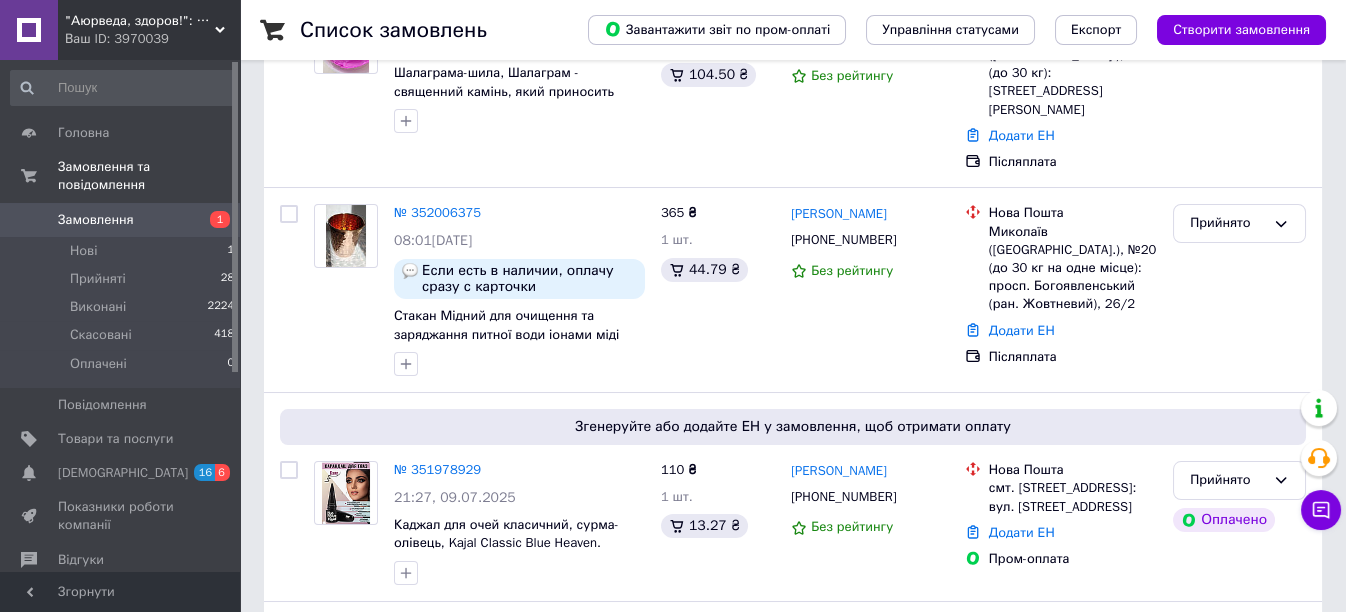 click on "Замовлення" at bounding box center (121, 220) 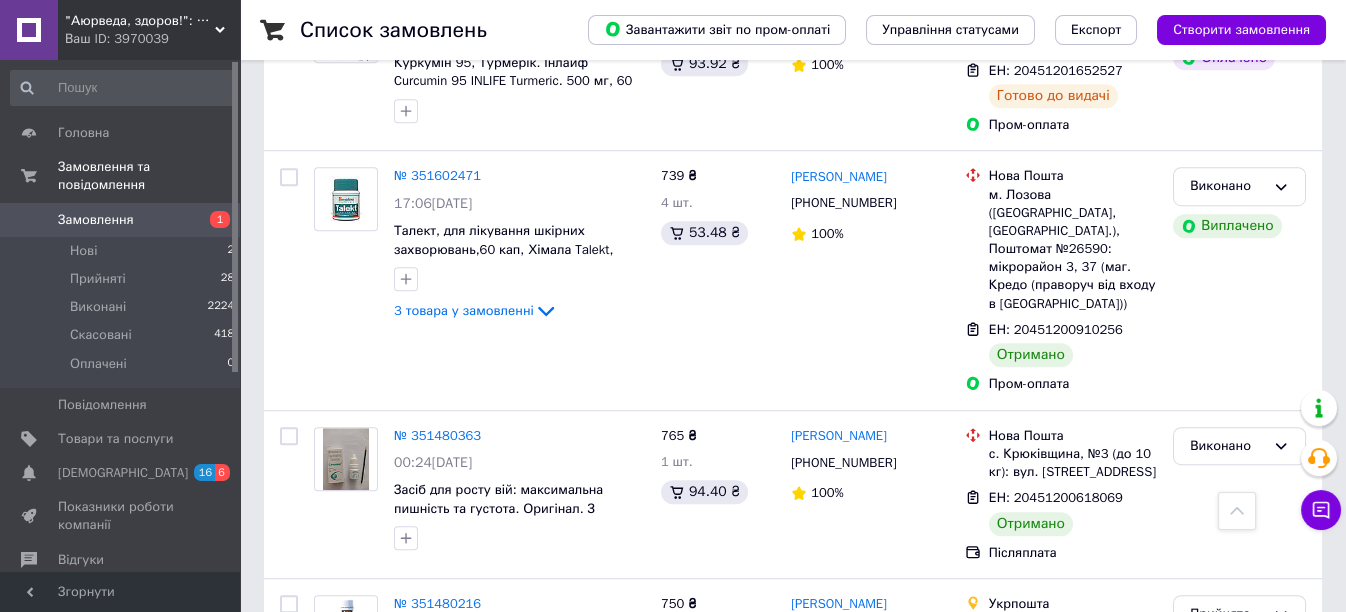 scroll, scrollTop: 3511, scrollLeft: 0, axis: vertical 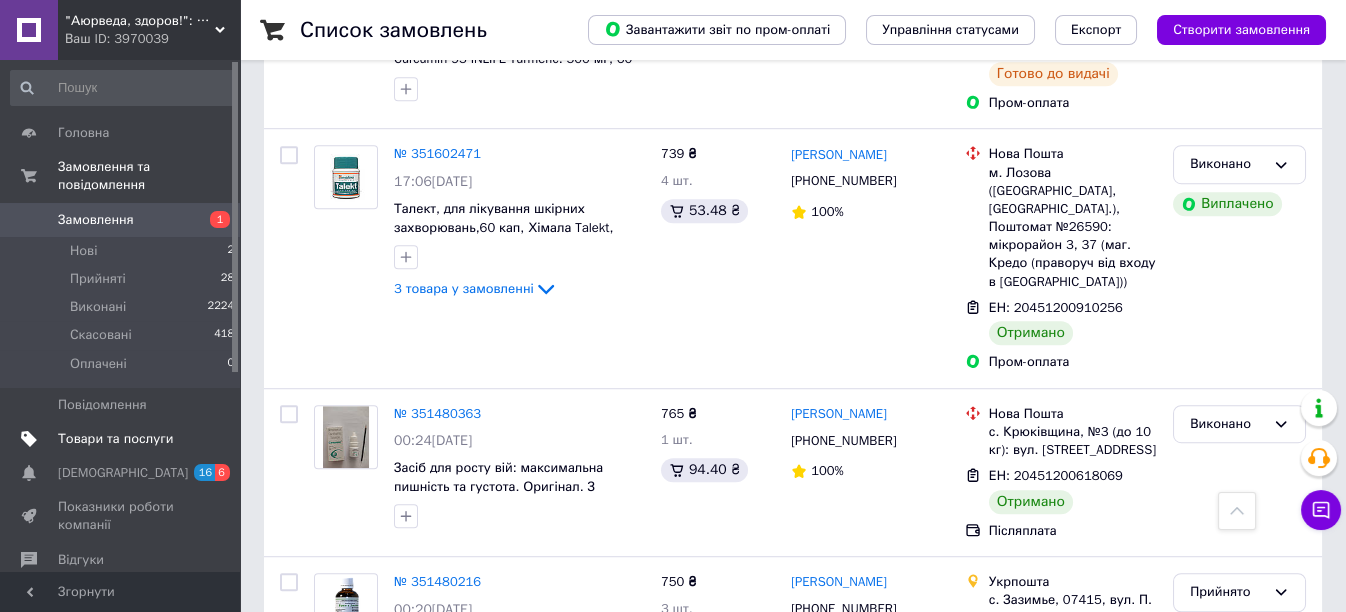 click on "Товари та послуги" at bounding box center [115, 439] 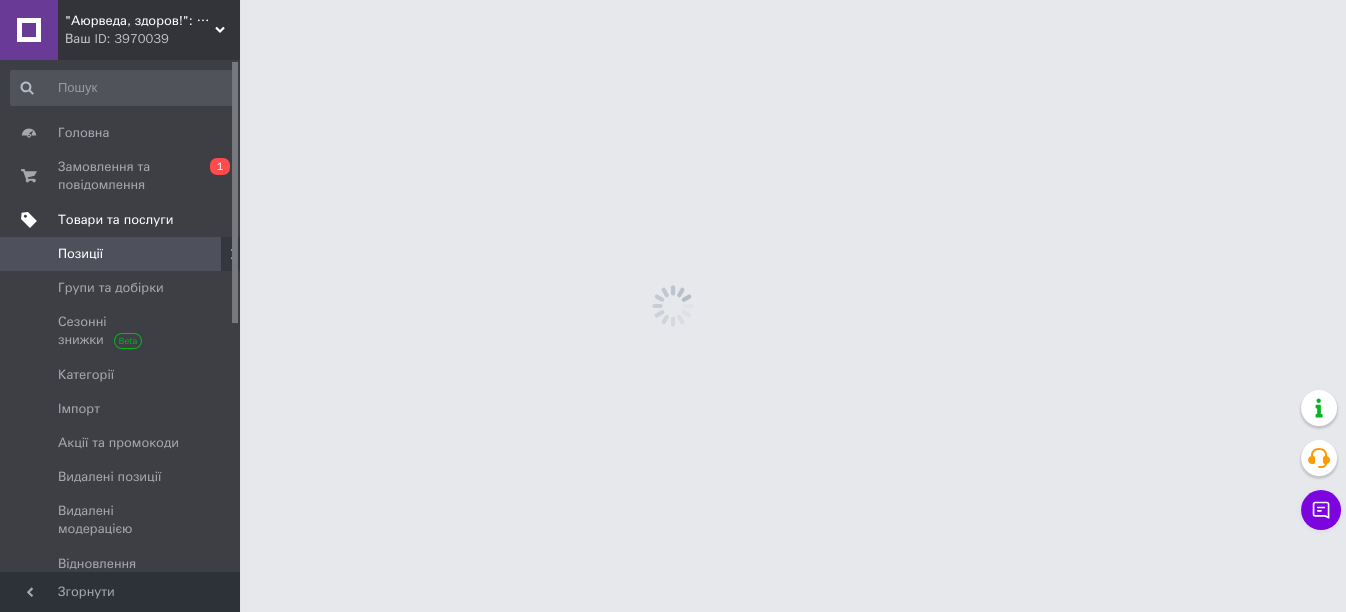 scroll, scrollTop: 0, scrollLeft: 0, axis: both 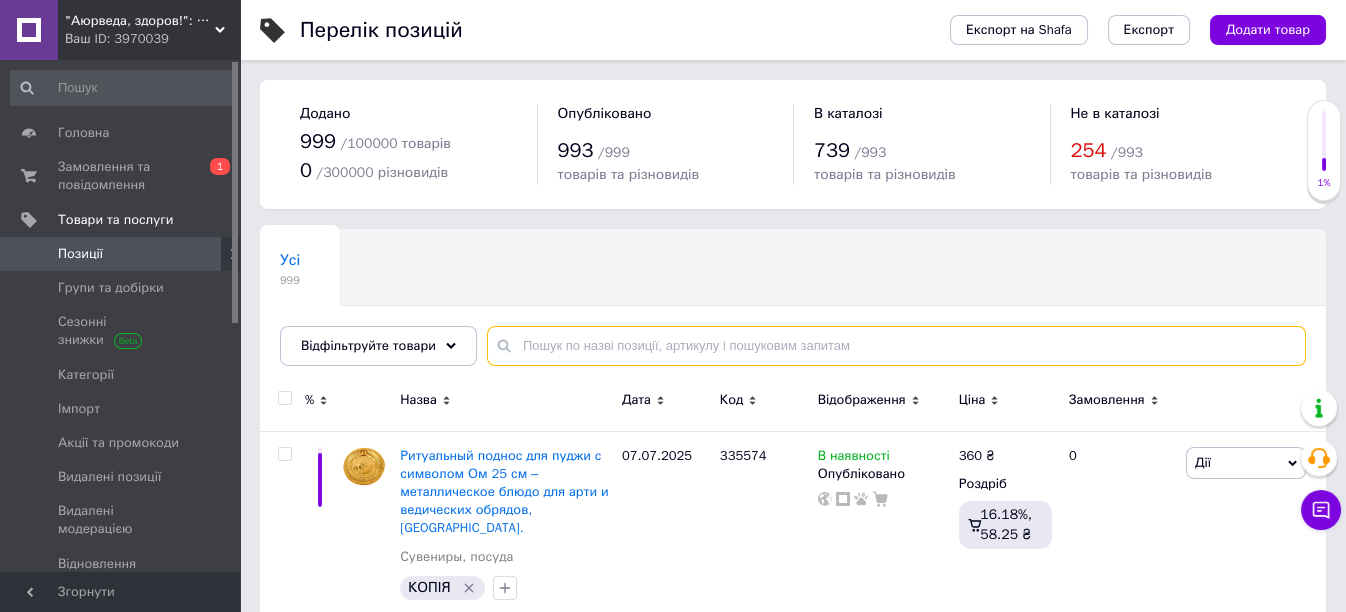 click at bounding box center (896, 346) 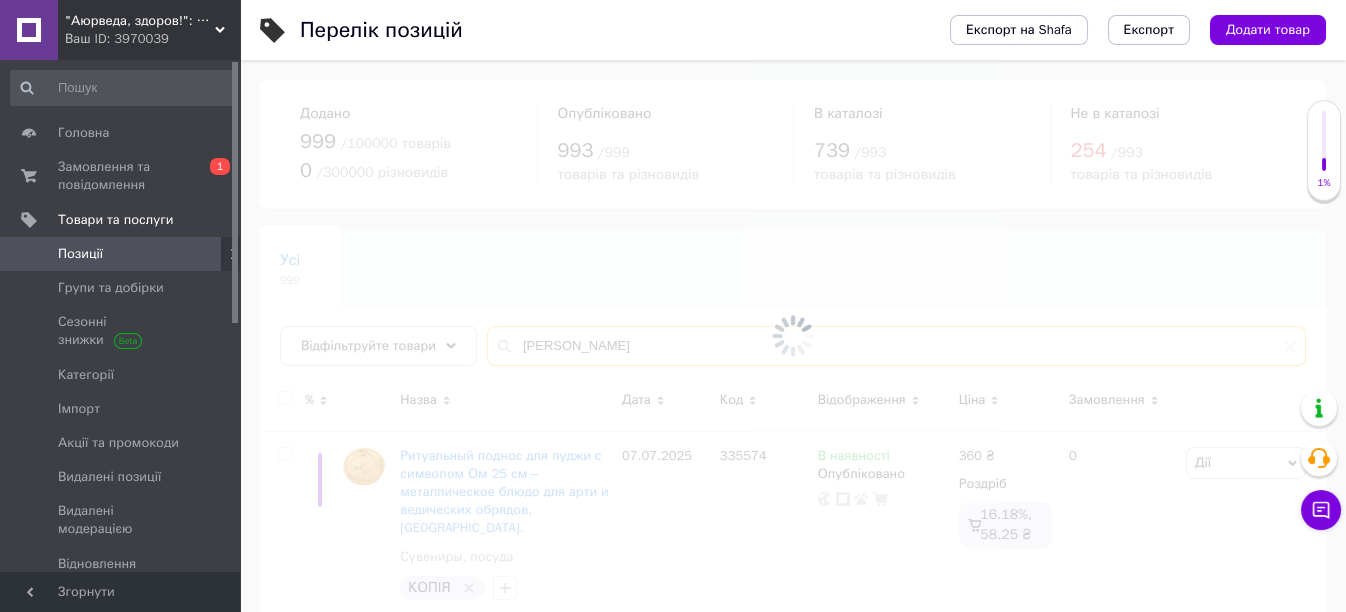 type on "[PERSON_NAME]" 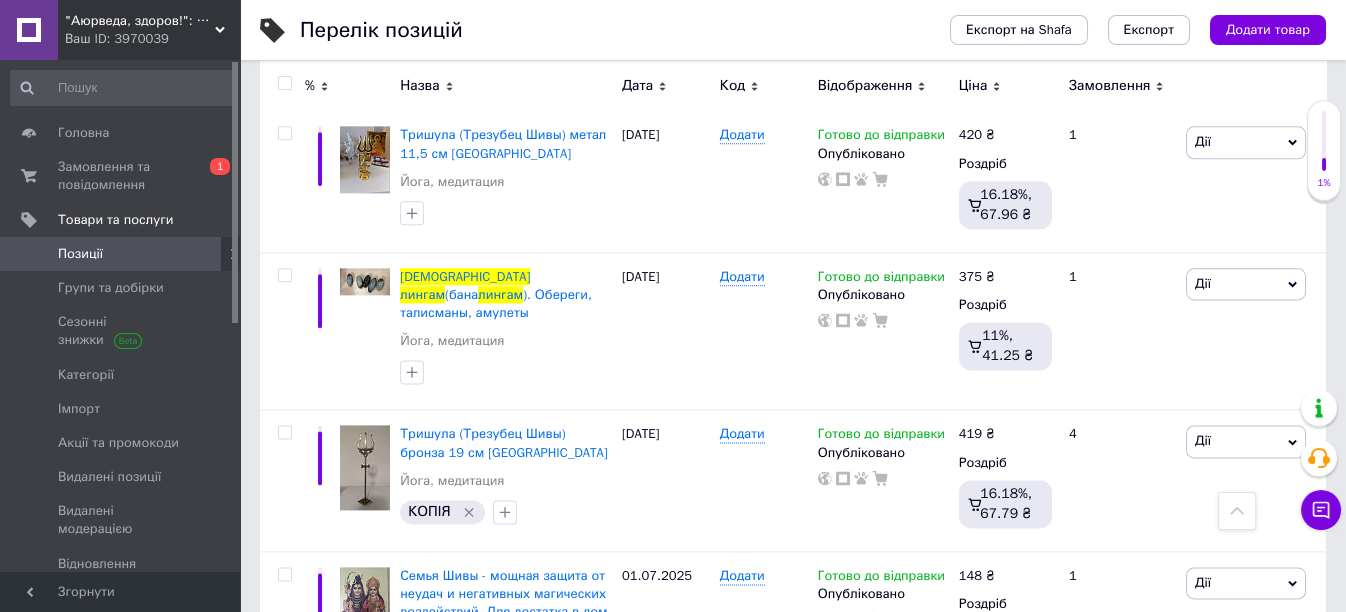 scroll, scrollTop: 6555, scrollLeft: 0, axis: vertical 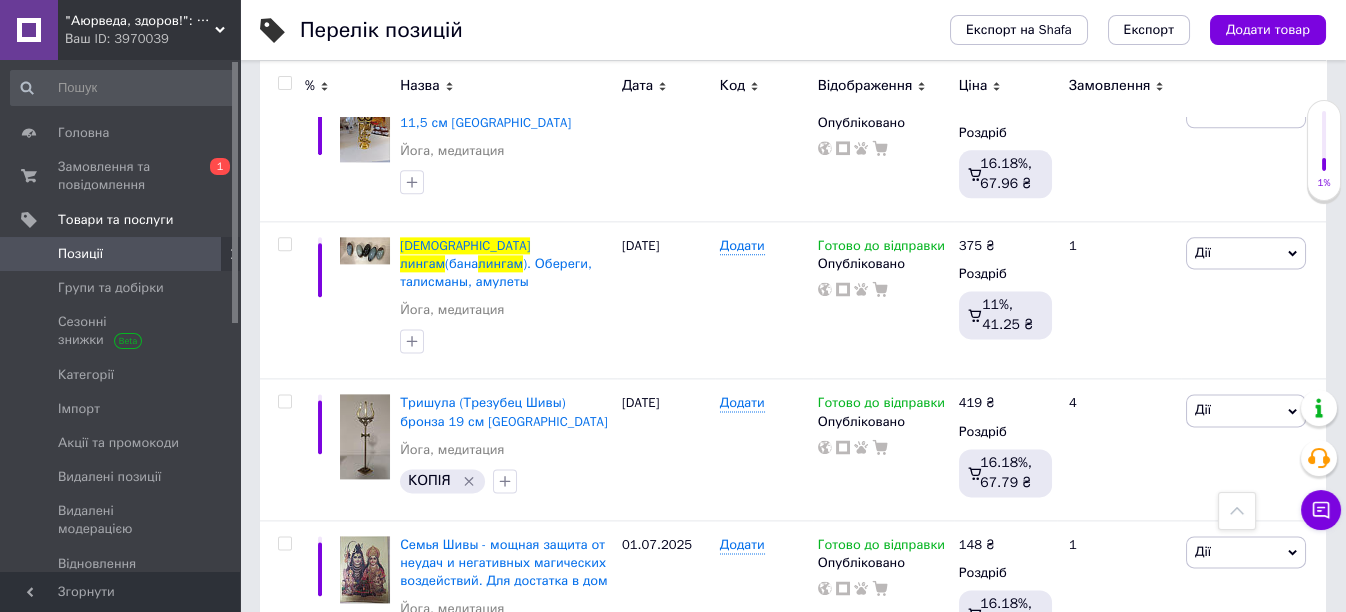 click at bounding box center [284, 1025] 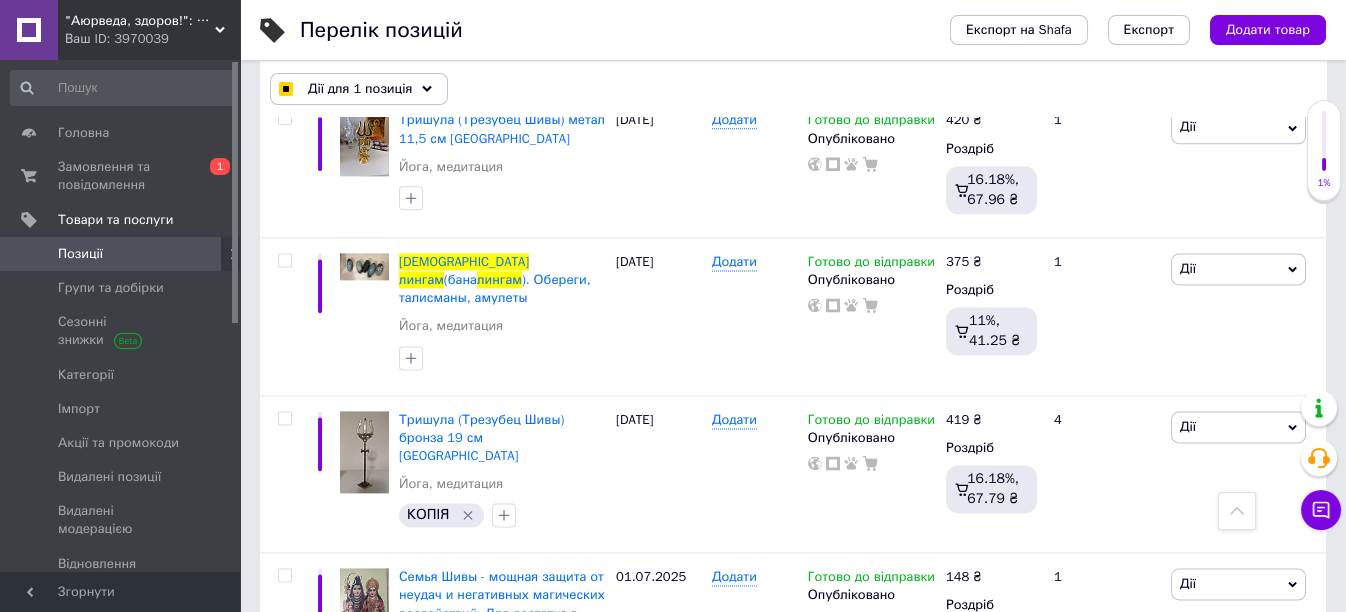 click on "Дії" at bounding box center [1238, 1102] 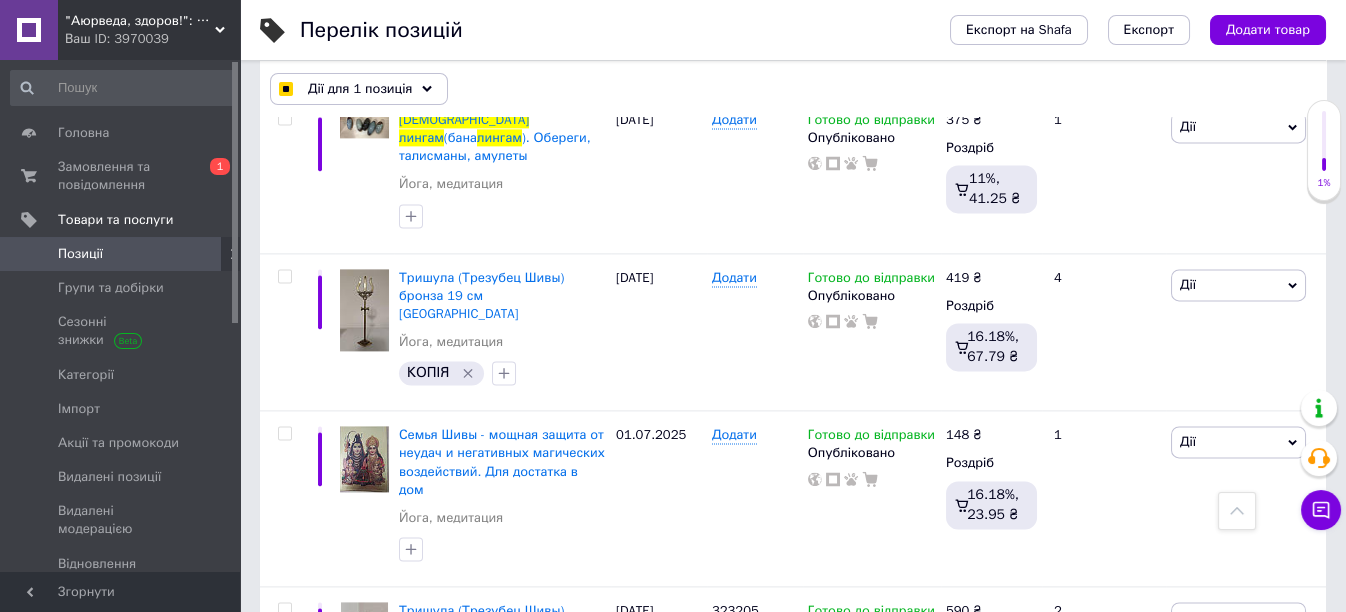 scroll, scrollTop: 6795, scrollLeft: 0, axis: vertical 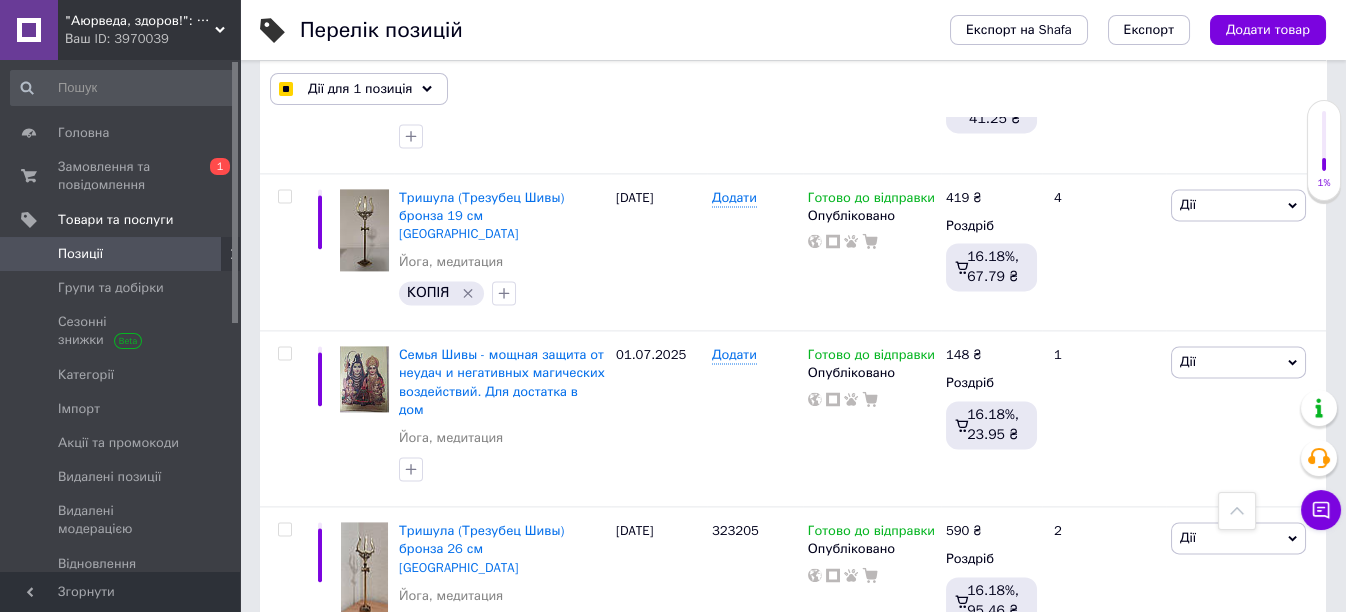 click on "Видалити" at bounding box center (1185, 1200) 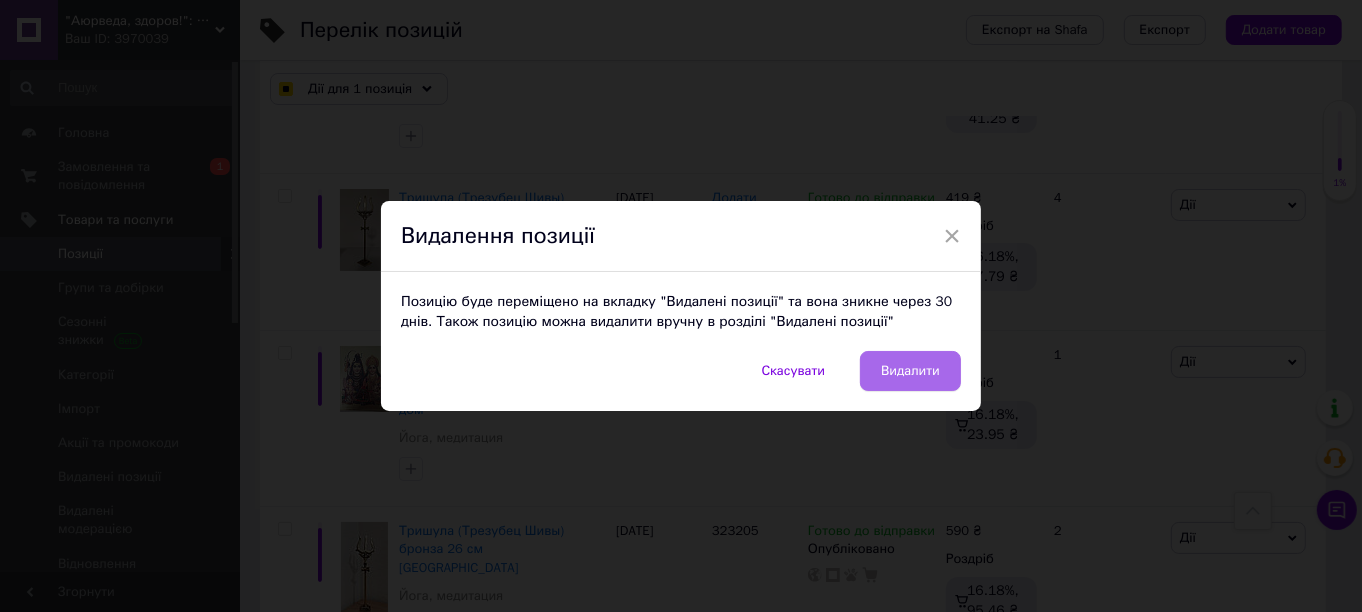 click on "Видалити" at bounding box center (910, 371) 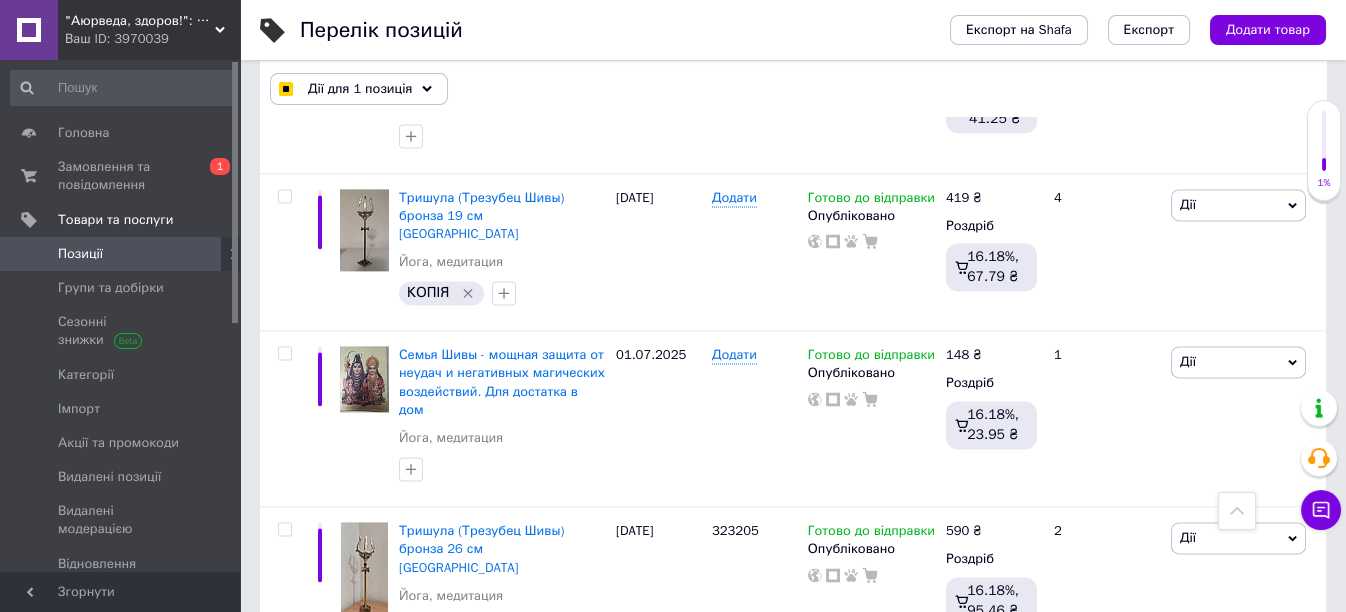 checkbox on "false" 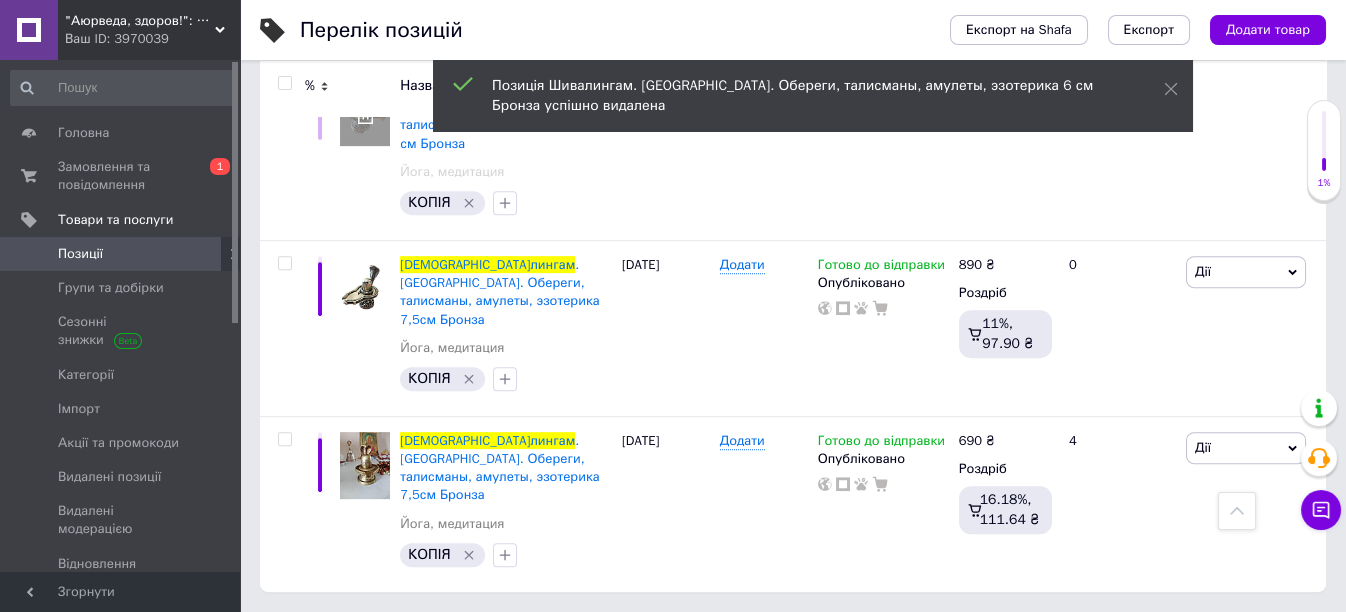 scroll, scrollTop: 1853, scrollLeft: 0, axis: vertical 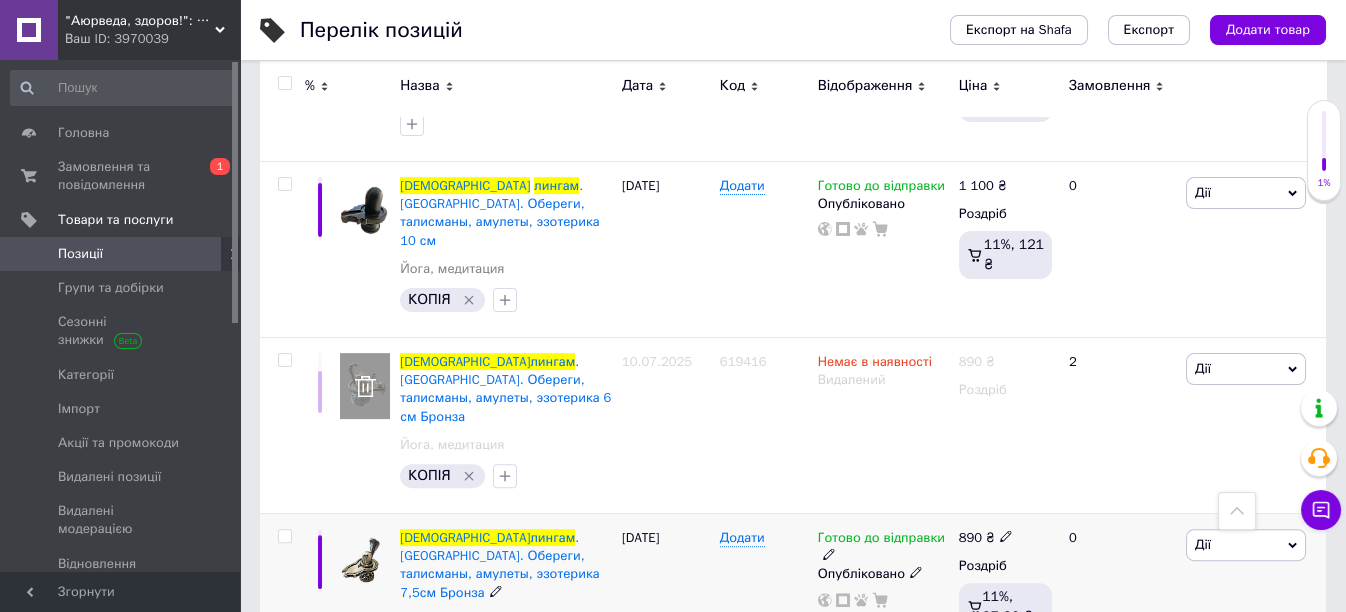 click on "890   ₴" at bounding box center (1005, 538) 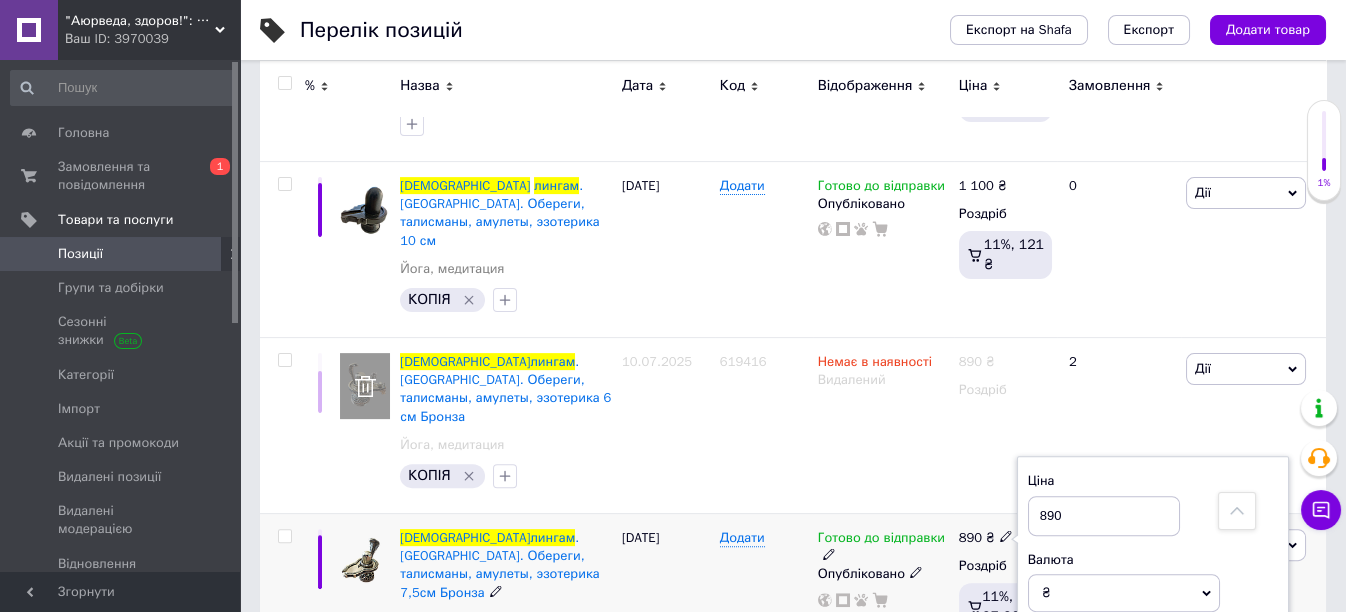 drag, startPoint x: 1066, startPoint y: 278, endPoint x: 1021, endPoint y: 277, distance: 45.01111 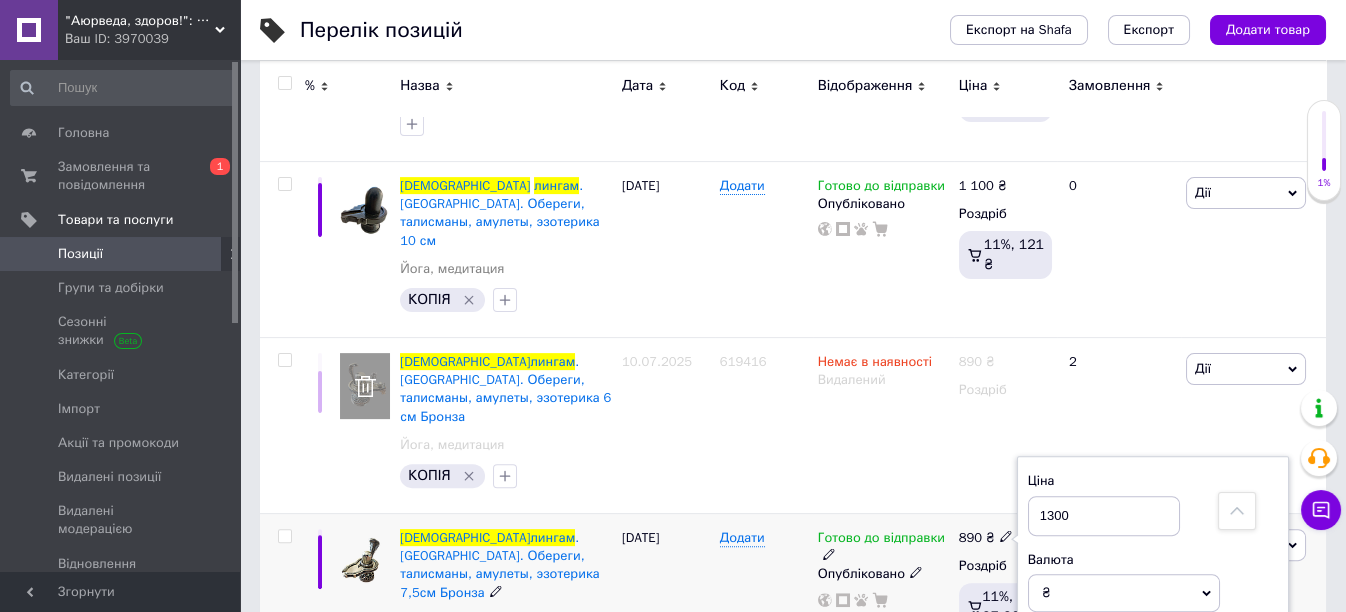 type on "1300" 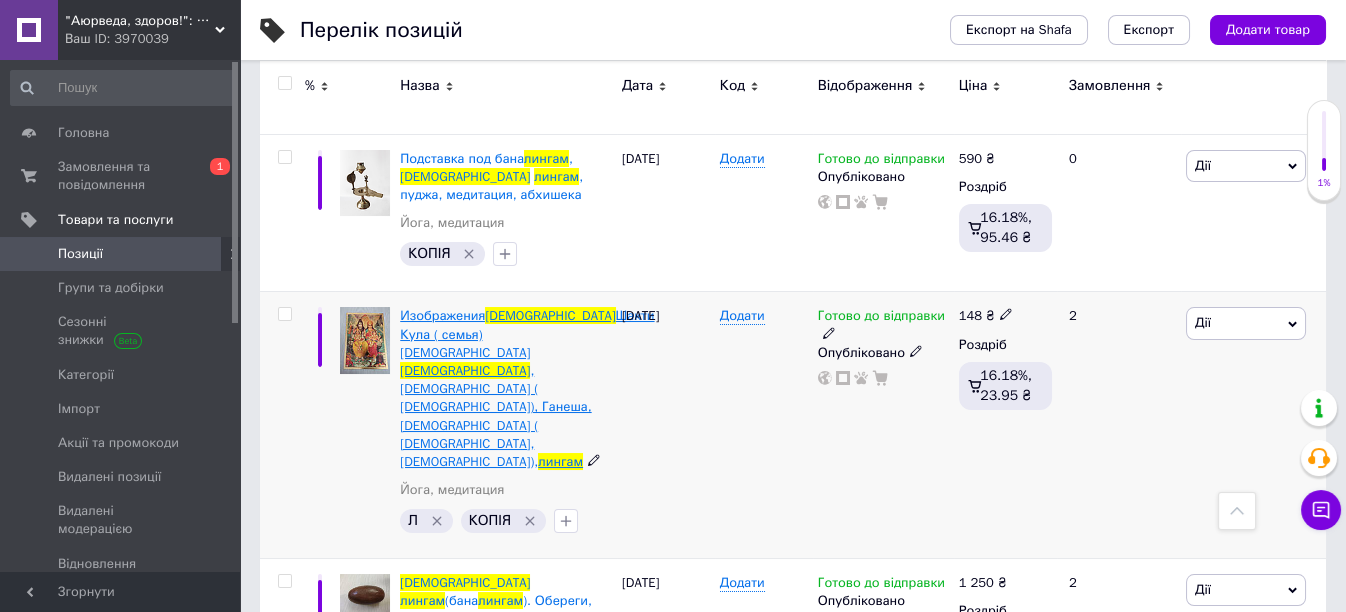 scroll, scrollTop: 0, scrollLeft: 0, axis: both 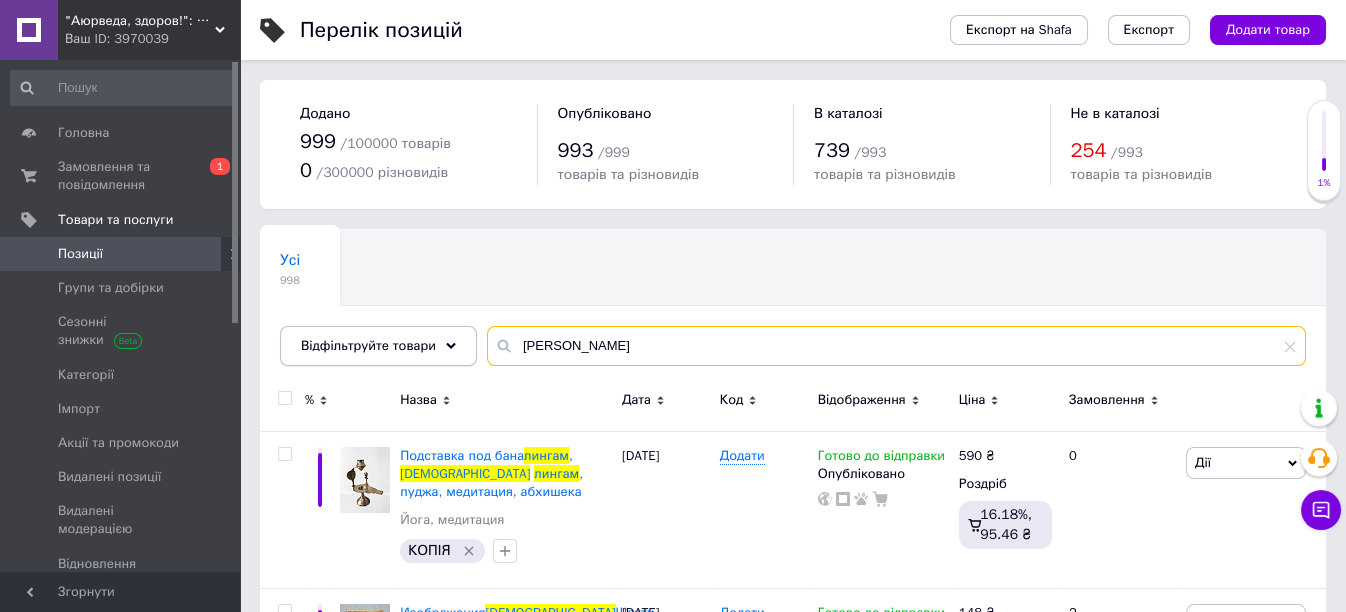 drag, startPoint x: 611, startPoint y: 340, endPoint x: 424, endPoint y: 336, distance: 187.04277 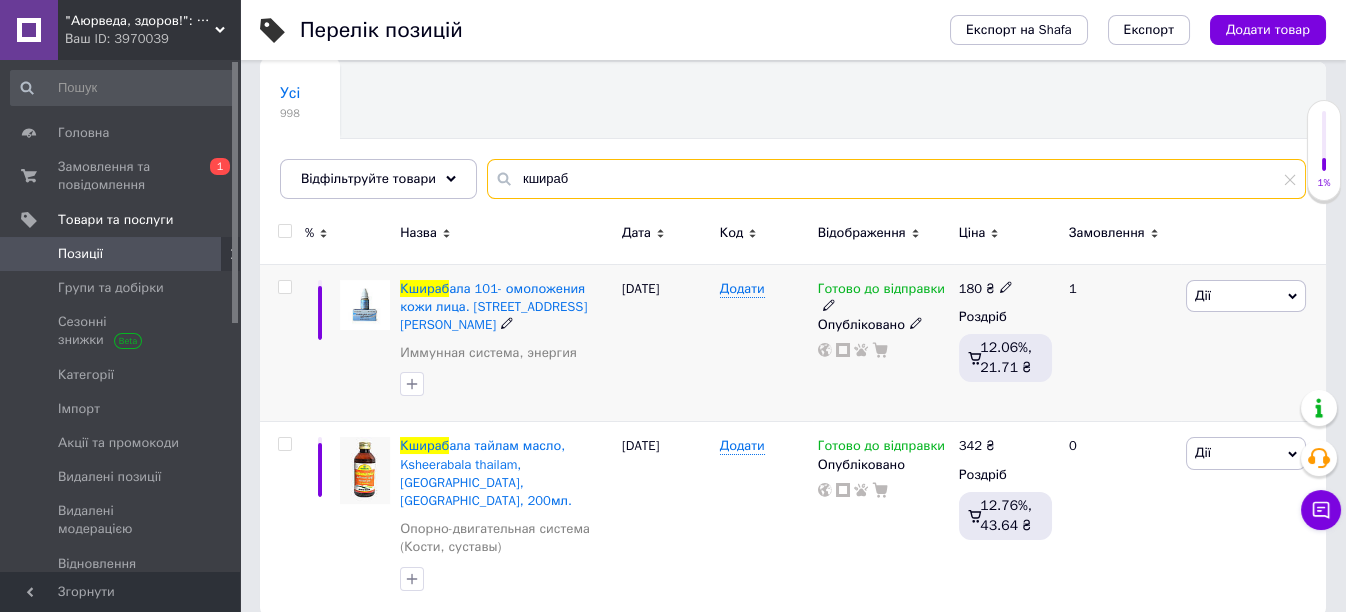 scroll, scrollTop: 170, scrollLeft: 0, axis: vertical 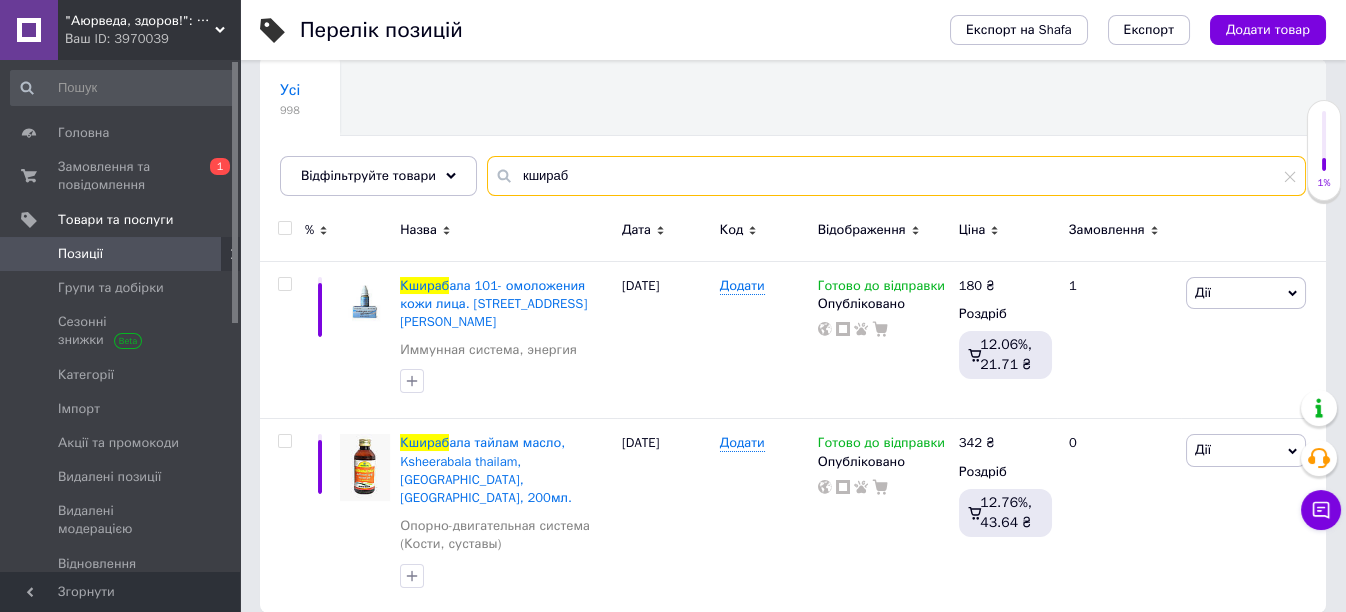 drag, startPoint x: 575, startPoint y: 180, endPoint x: 502, endPoint y: 169, distance: 73.82411 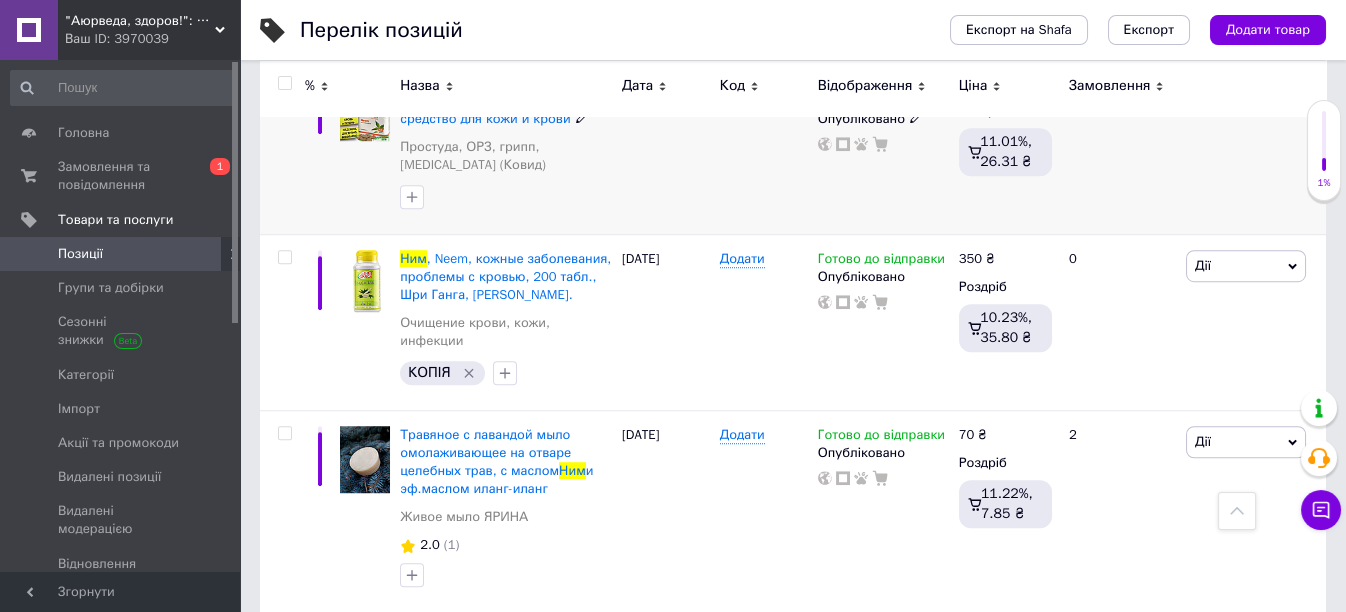 scroll, scrollTop: 3596, scrollLeft: 0, axis: vertical 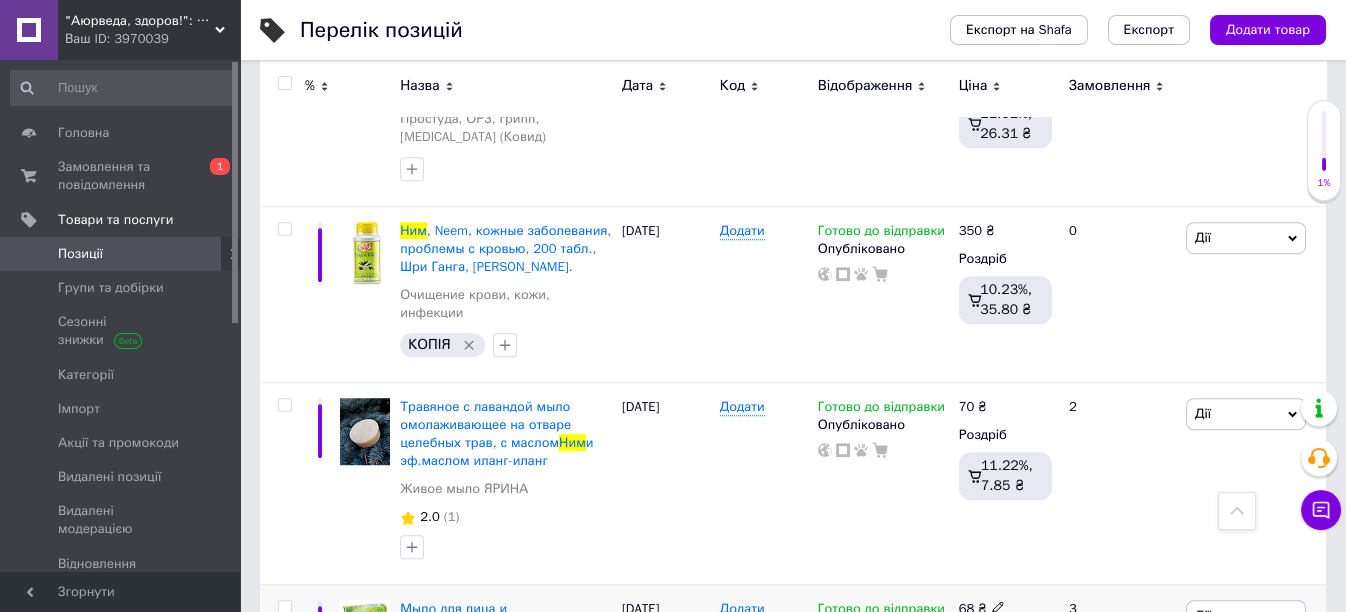 click 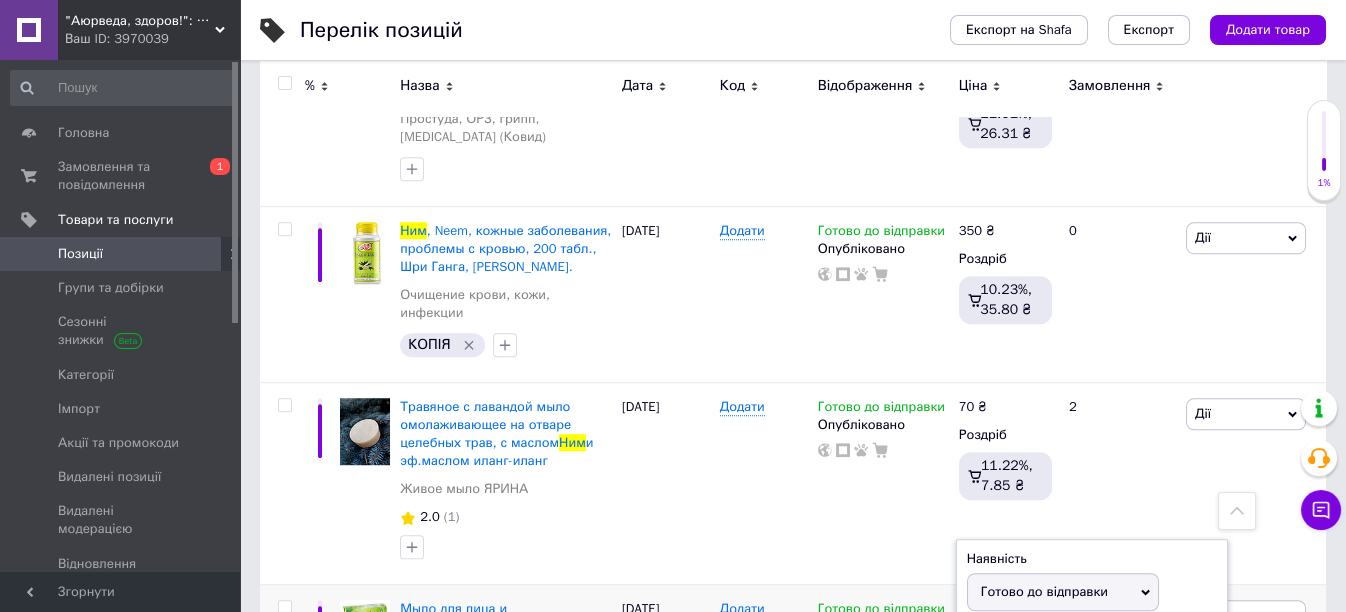 click on "Немає в наявності" at bounding box center (1063, 662) 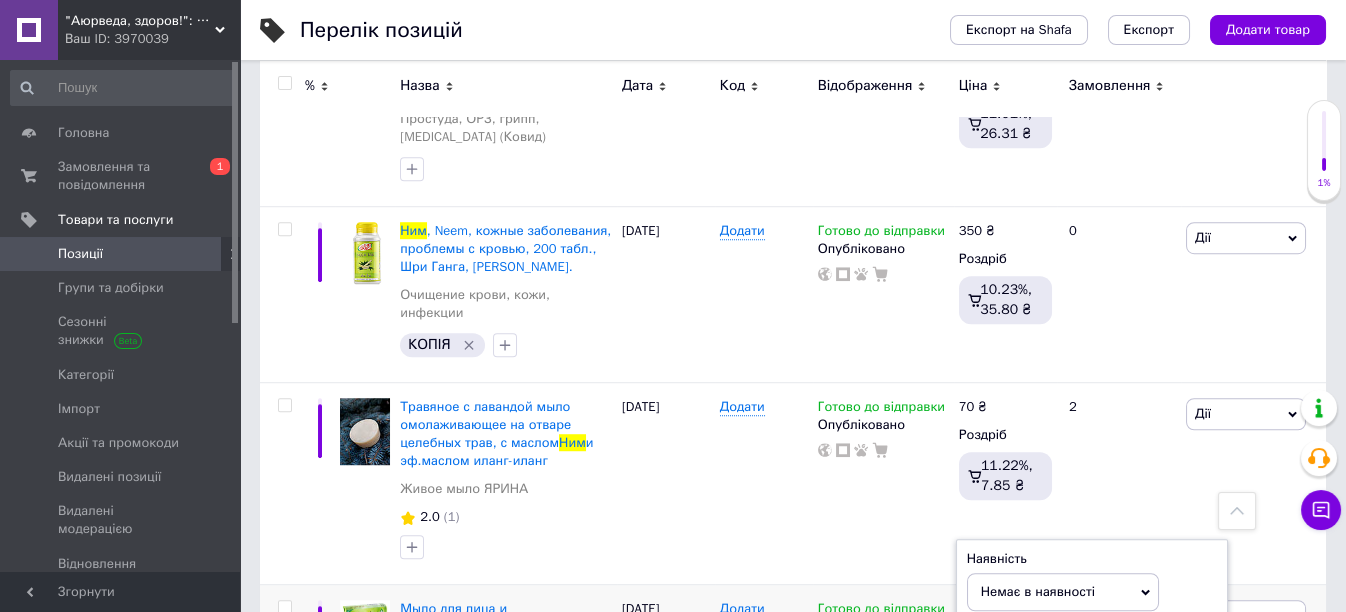 click on "Готово до відправки Наявність Немає в наявності В наявності Під замовлення Готово до відправки Залишки шт. Опубліковано" at bounding box center [883, 673] 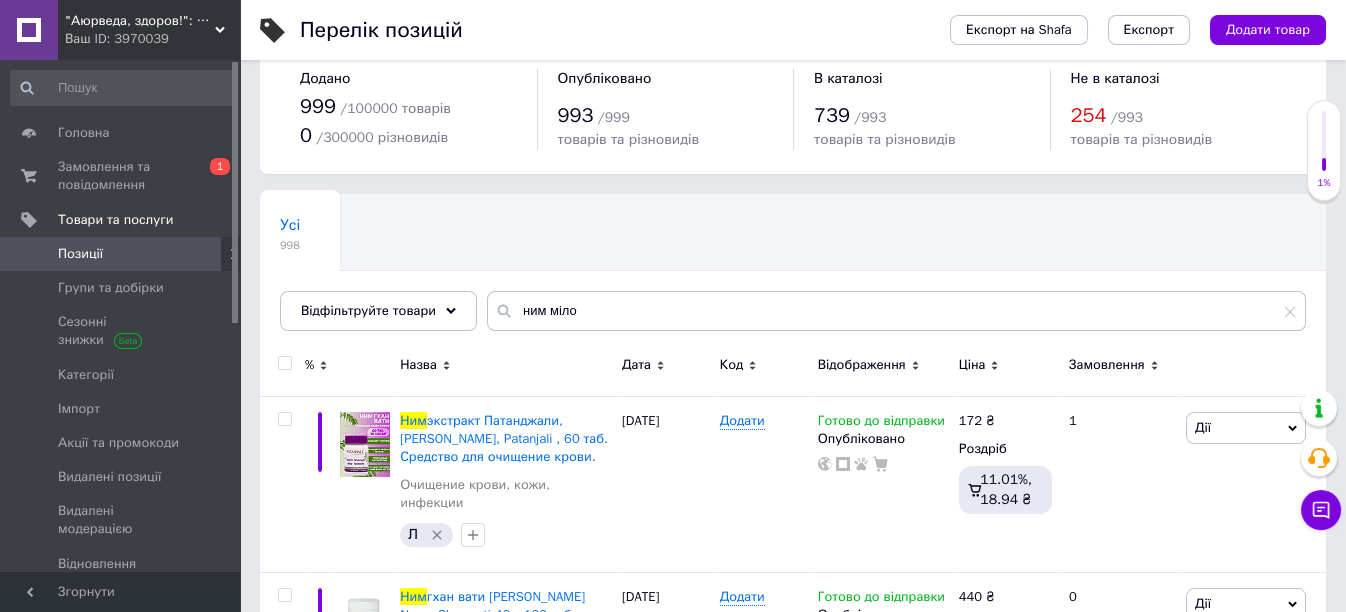 scroll, scrollTop: 0, scrollLeft: 0, axis: both 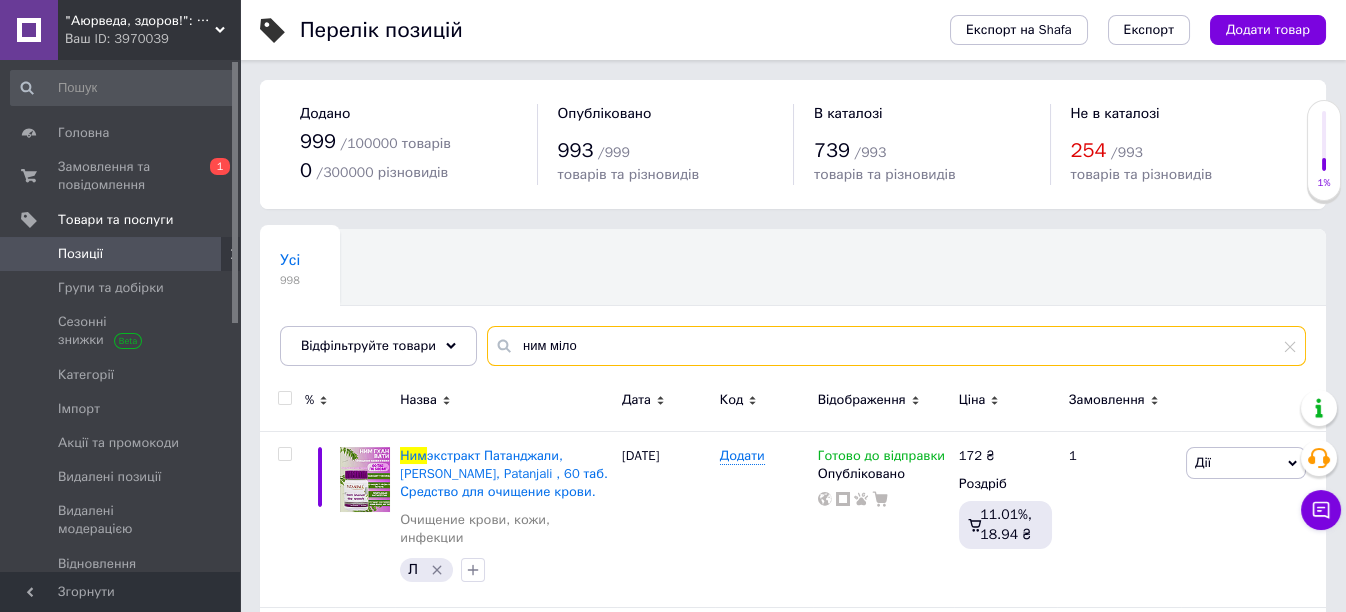 drag, startPoint x: 612, startPoint y: 348, endPoint x: 499, endPoint y: 350, distance: 113.0177 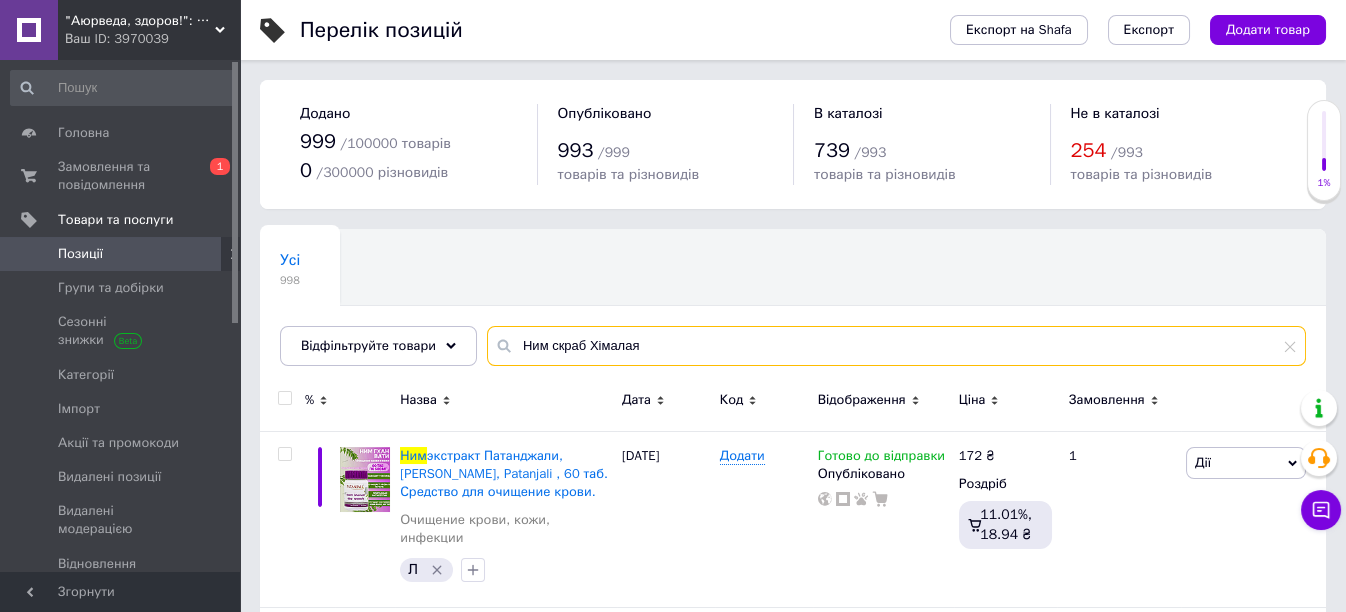 type on "Ним скраб Хімалая" 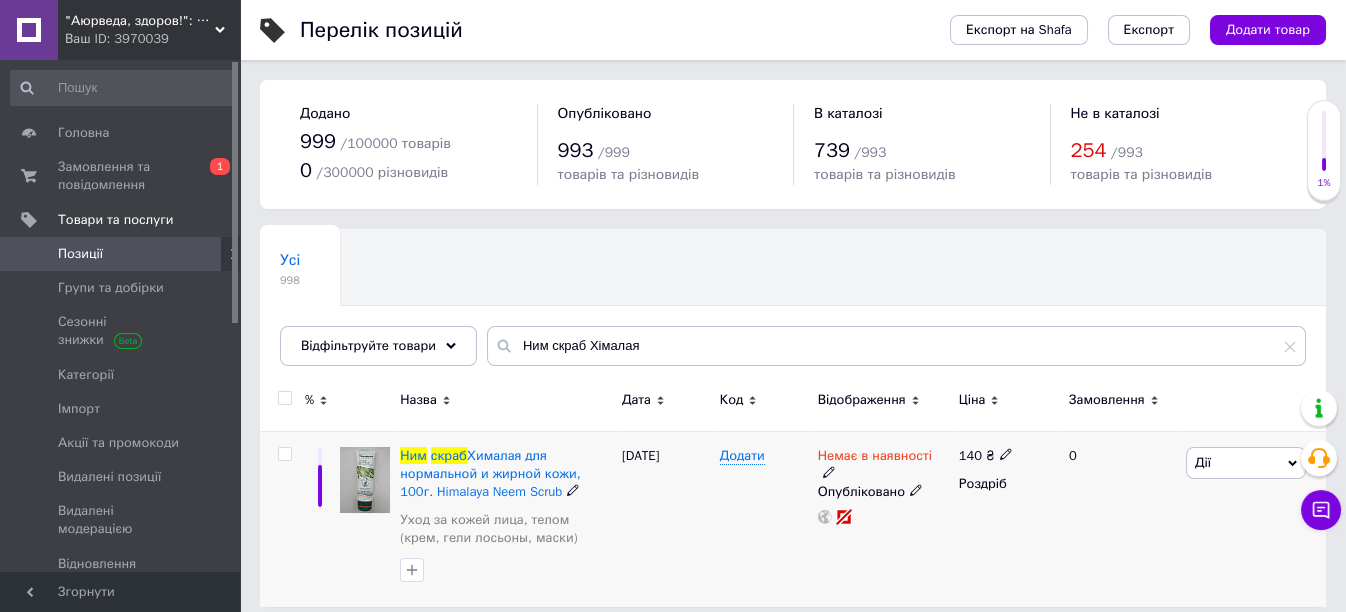 click at bounding box center [284, 454] 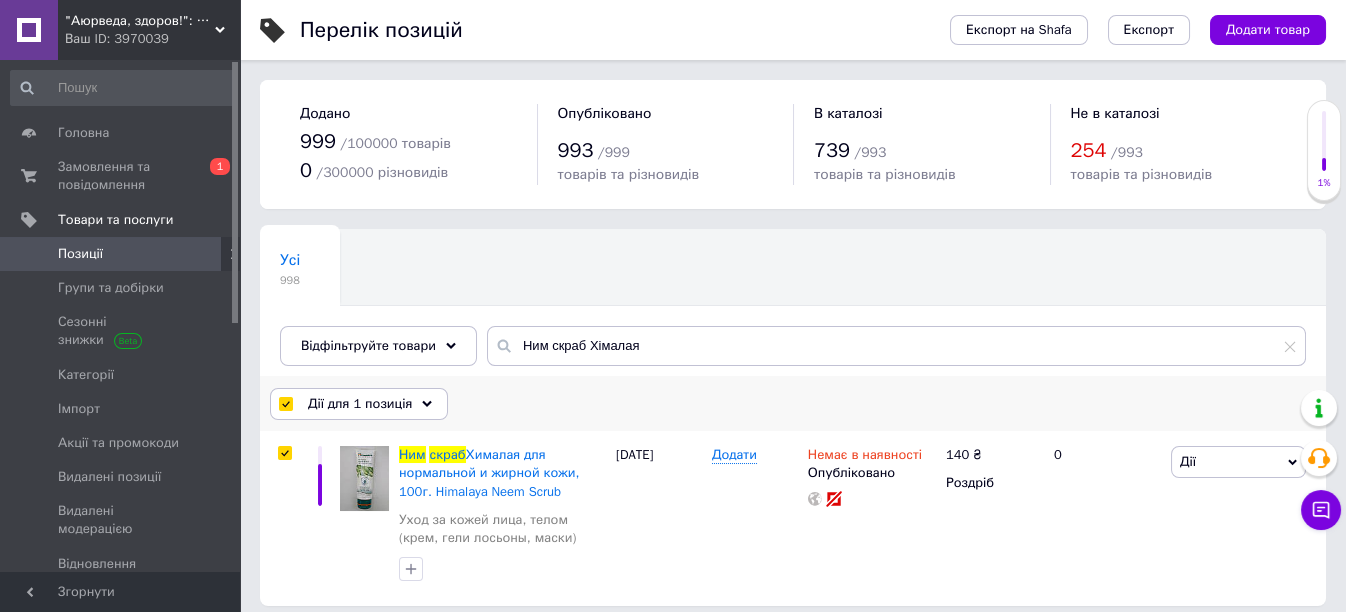 click on "Дії для 1 позиція" at bounding box center [360, 404] 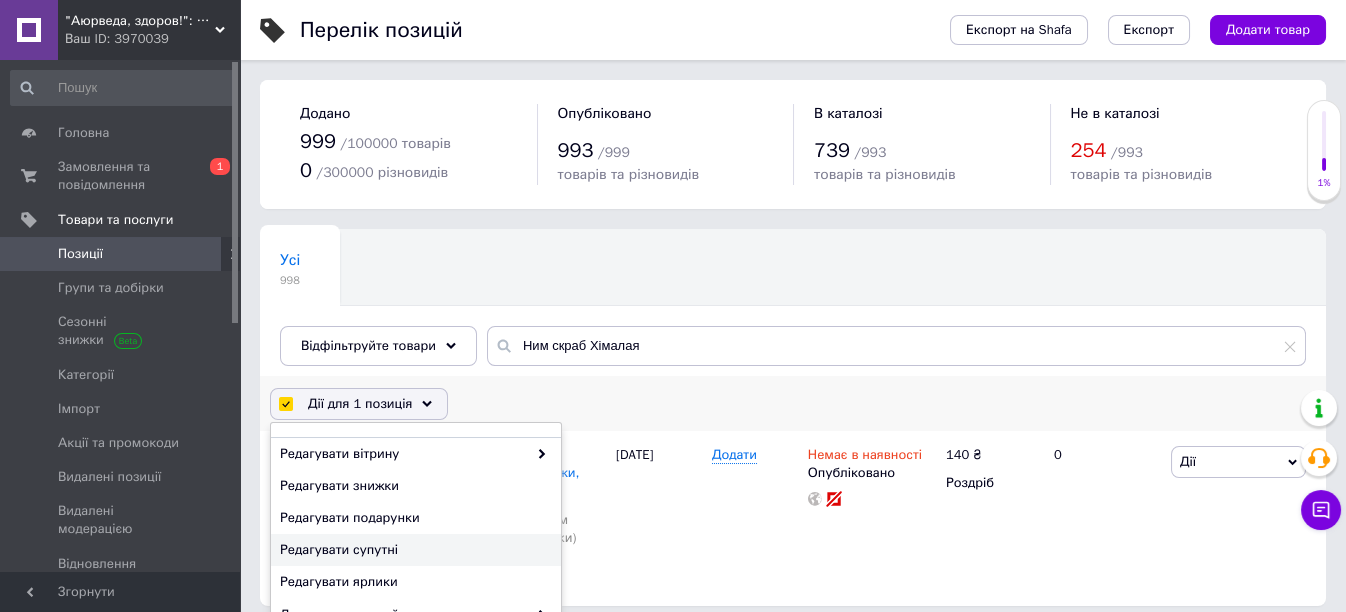 scroll, scrollTop: 219, scrollLeft: 0, axis: vertical 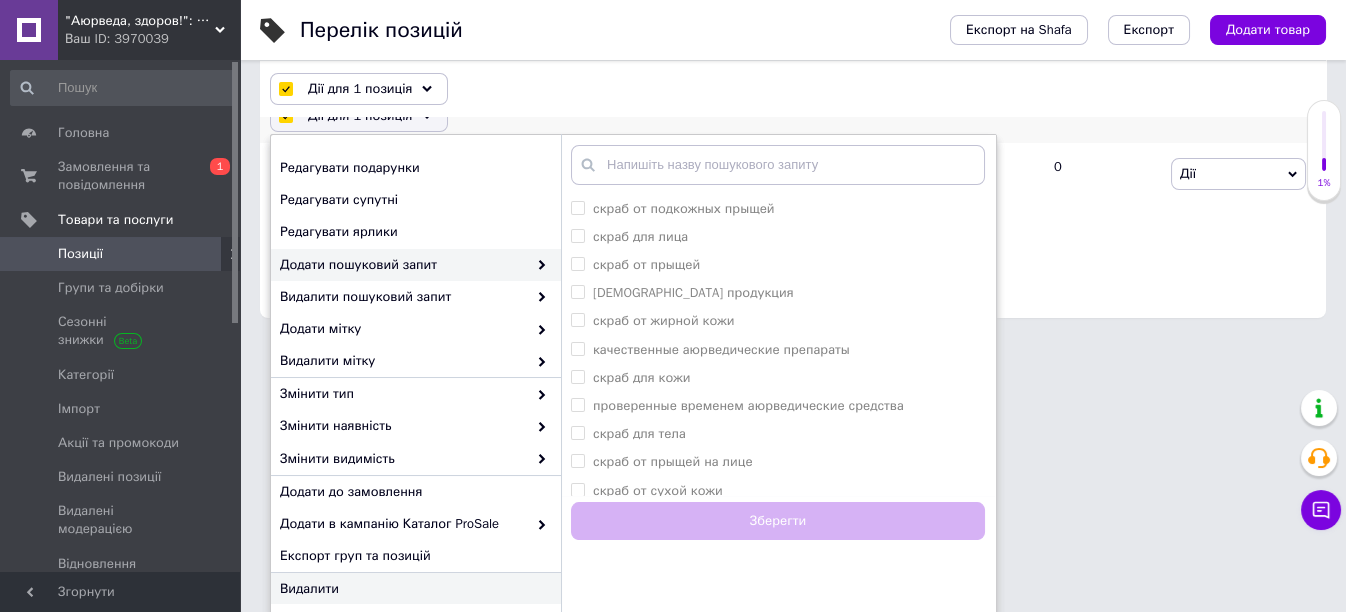click on "Видалити" at bounding box center (413, 589) 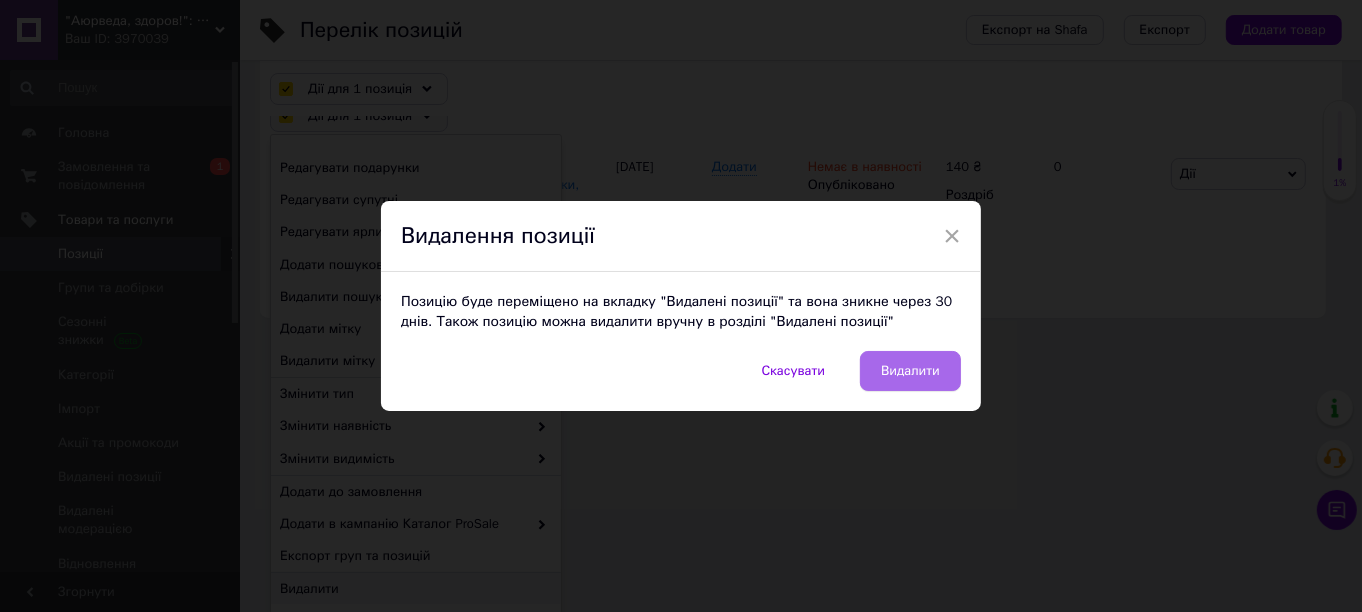click on "Видалити" at bounding box center [910, 371] 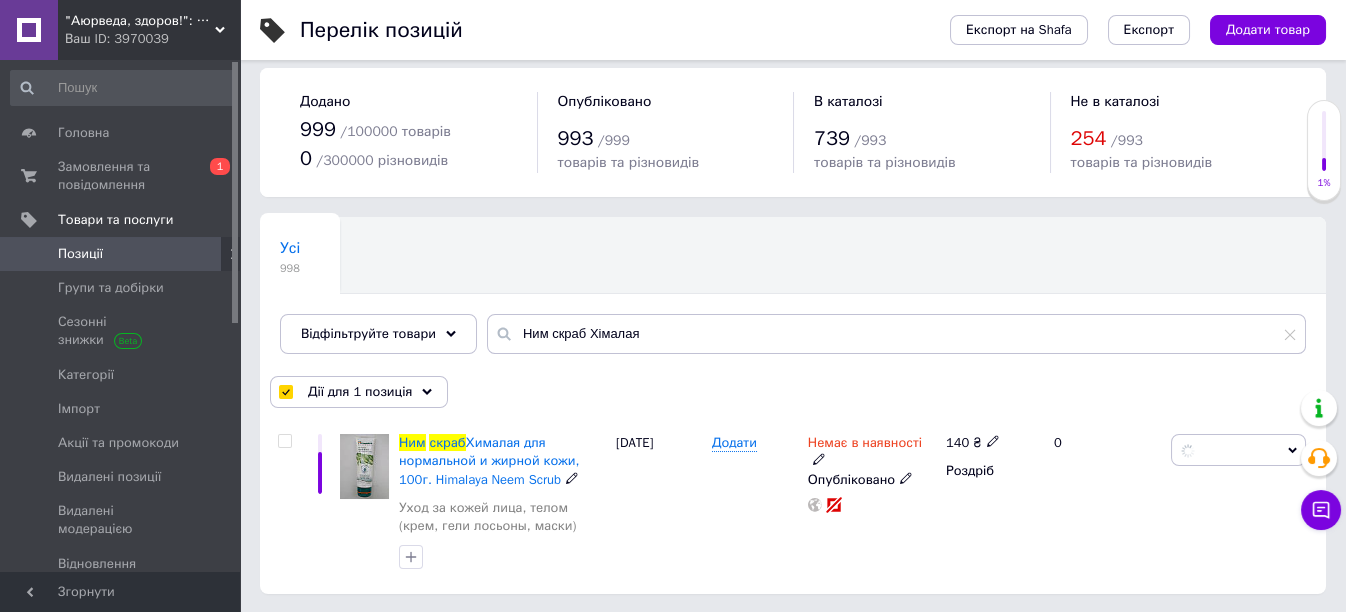 checkbox on "false" 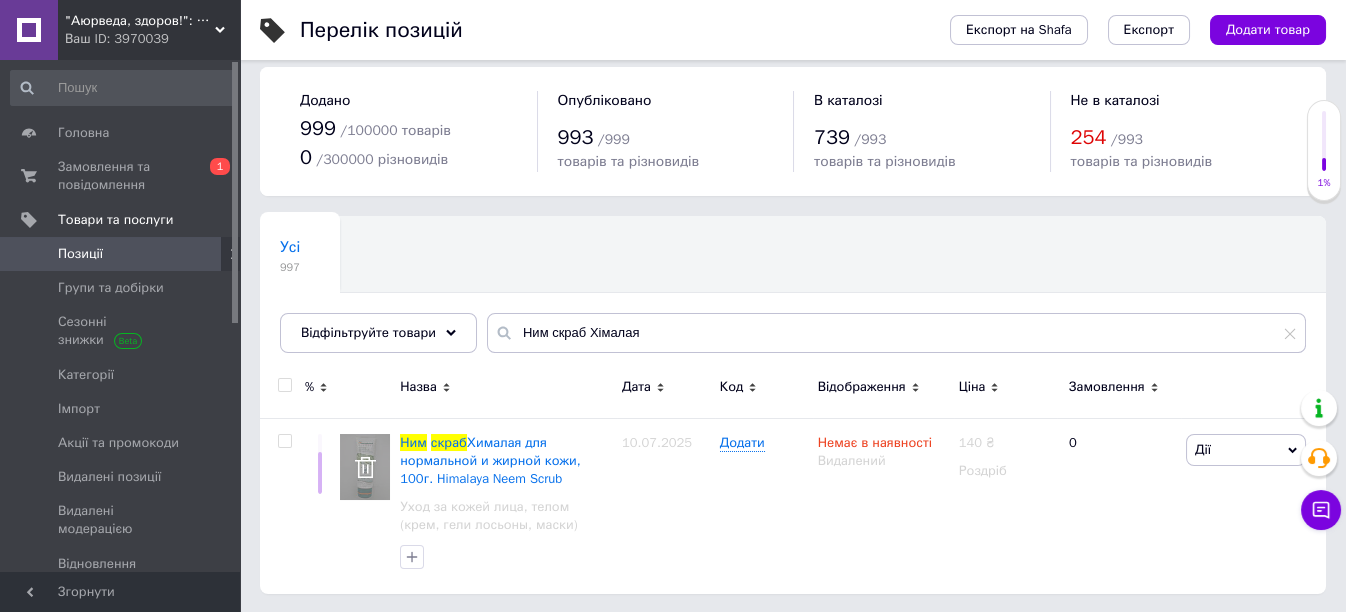 scroll, scrollTop: 12, scrollLeft: 0, axis: vertical 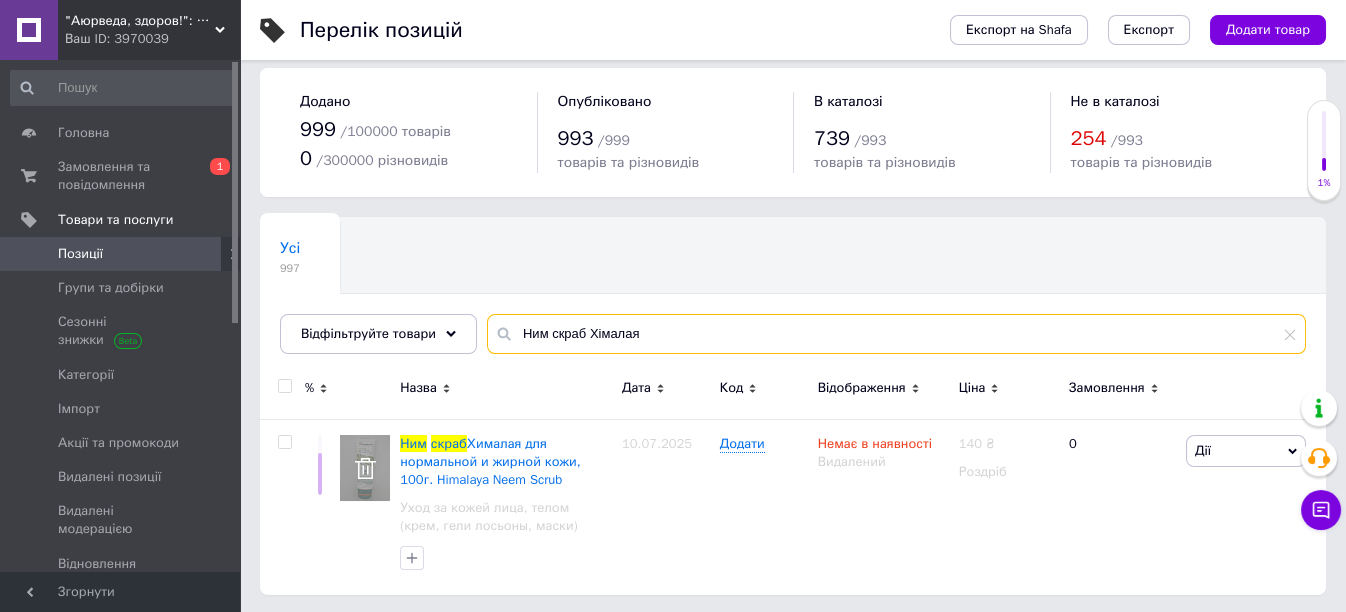 drag, startPoint x: 635, startPoint y: 322, endPoint x: 508, endPoint y: 321, distance: 127.00394 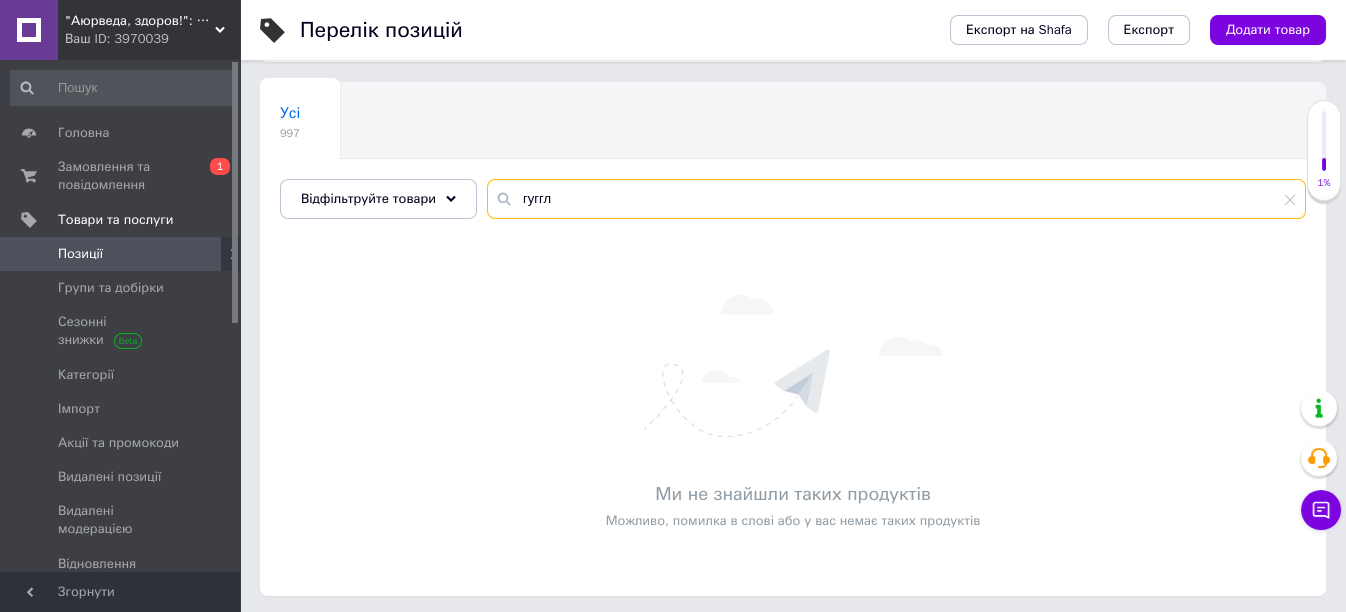 scroll, scrollTop: 150, scrollLeft: 0, axis: vertical 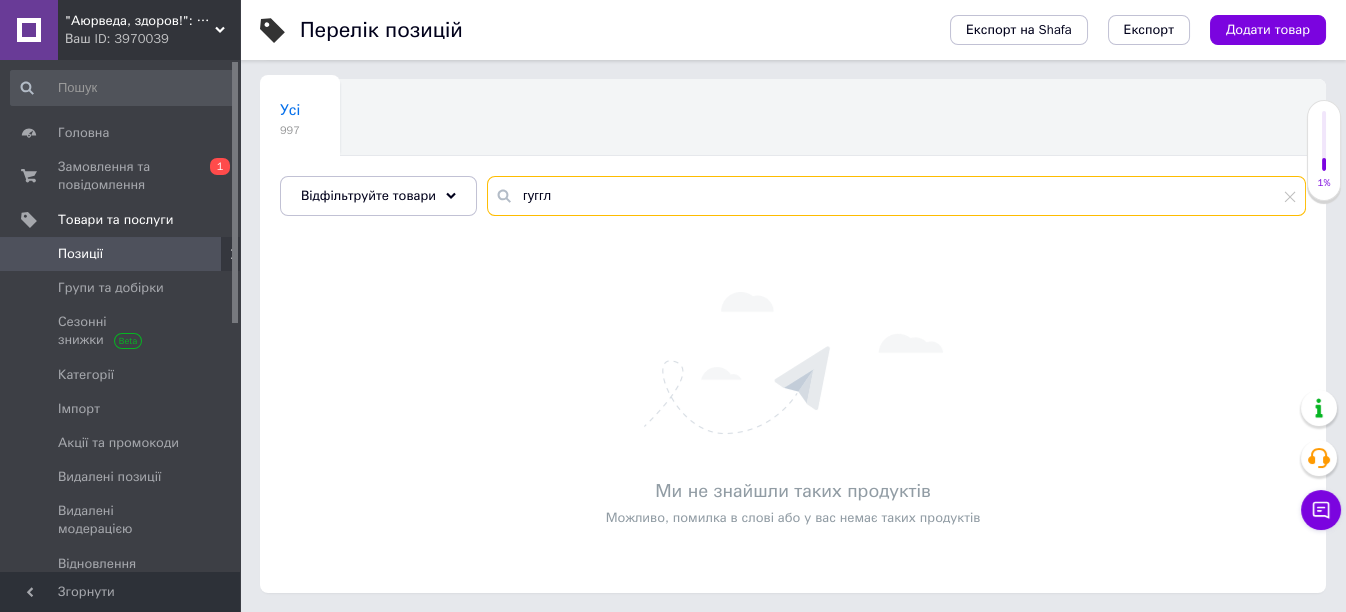 click on "гуггл" at bounding box center (896, 196) 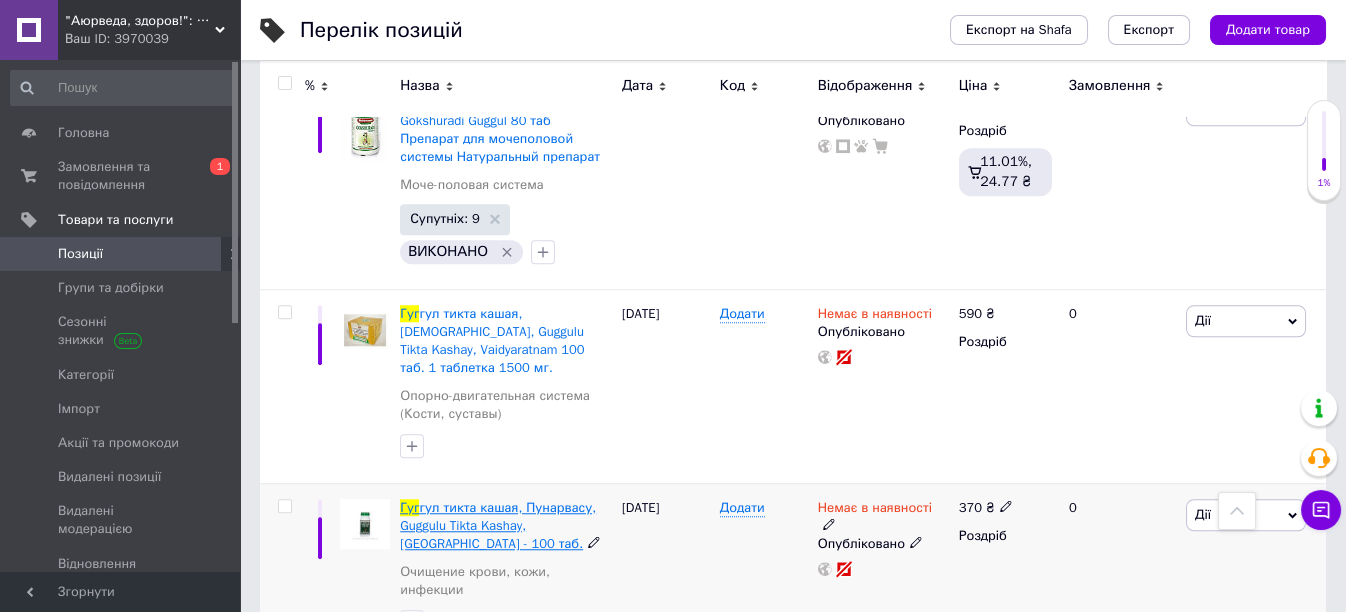 scroll, scrollTop: 4261, scrollLeft: 0, axis: vertical 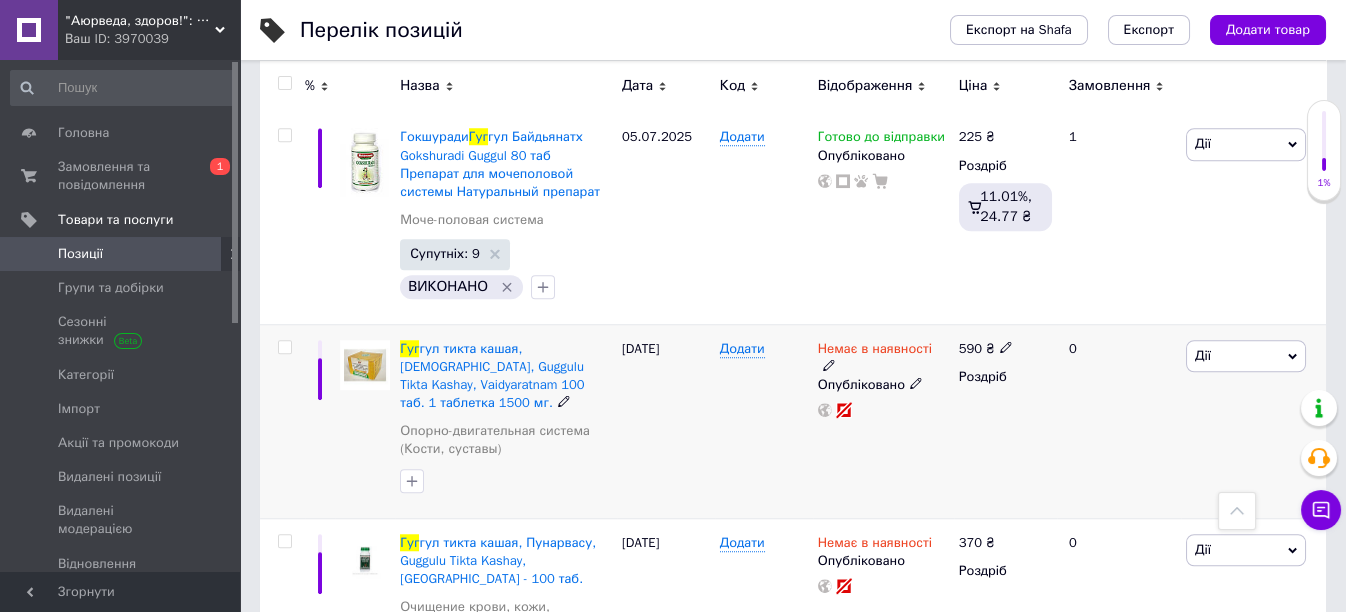 type on "гуг" 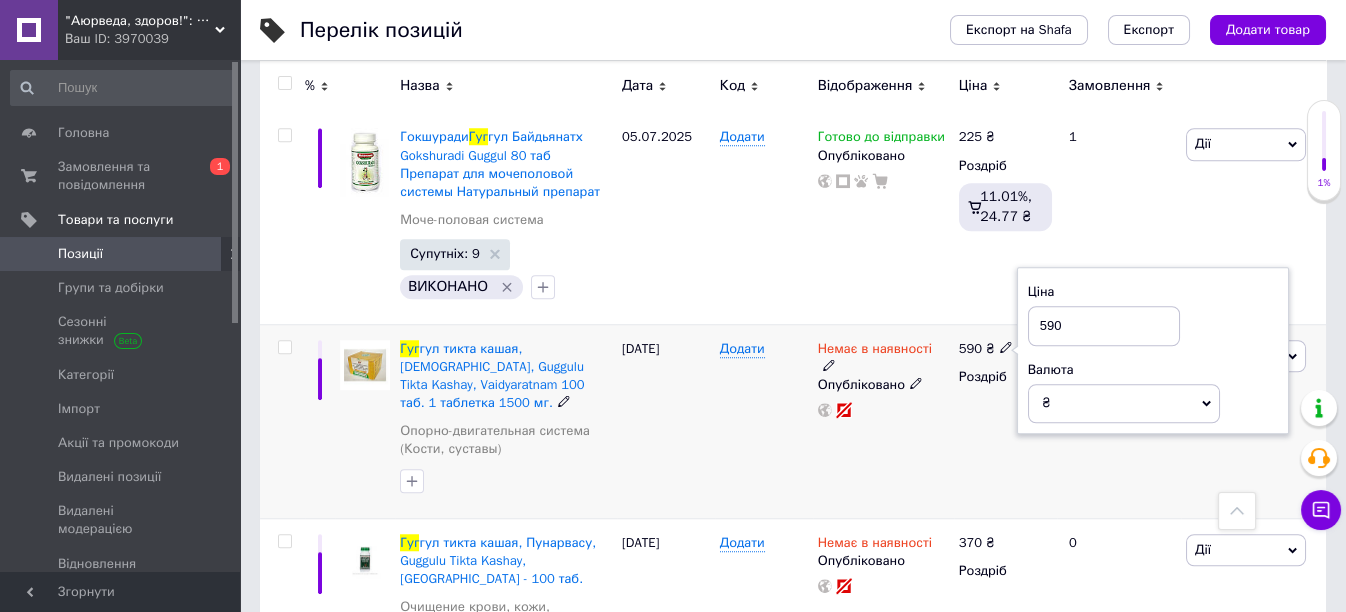 drag, startPoint x: 1072, startPoint y: 189, endPoint x: 1036, endPoint y: 189, distance: 36 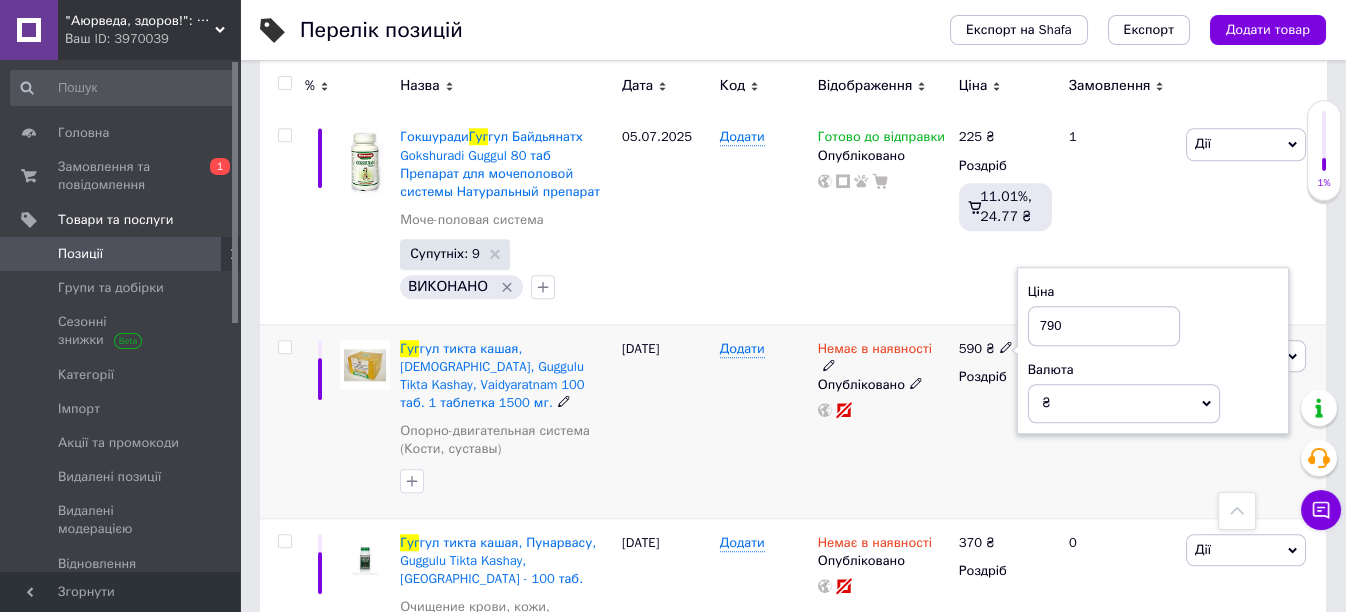 type on "790" 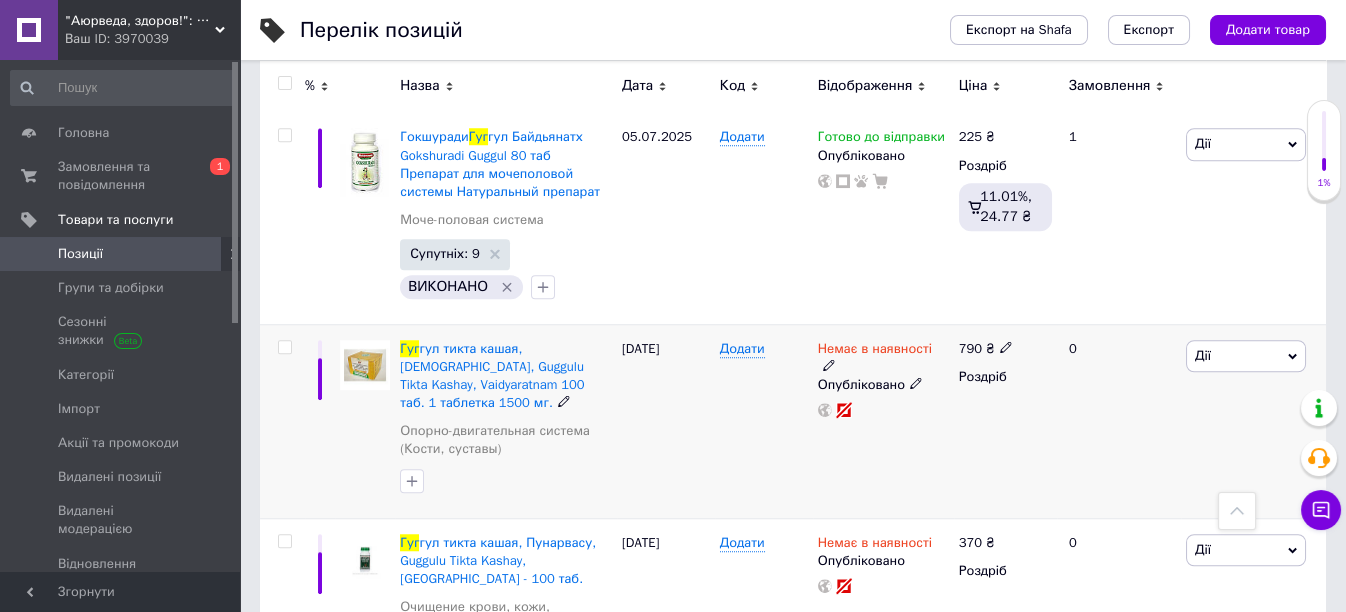 click 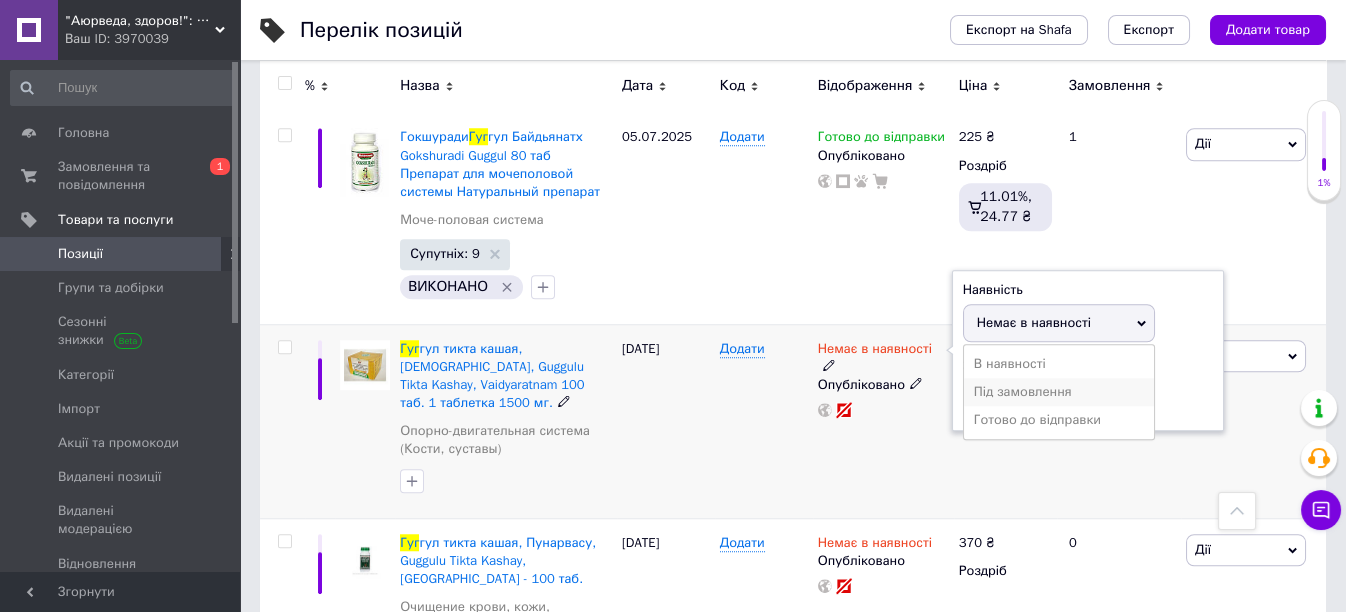 click on "Під замовлення" at bounding box center [1059, 392] 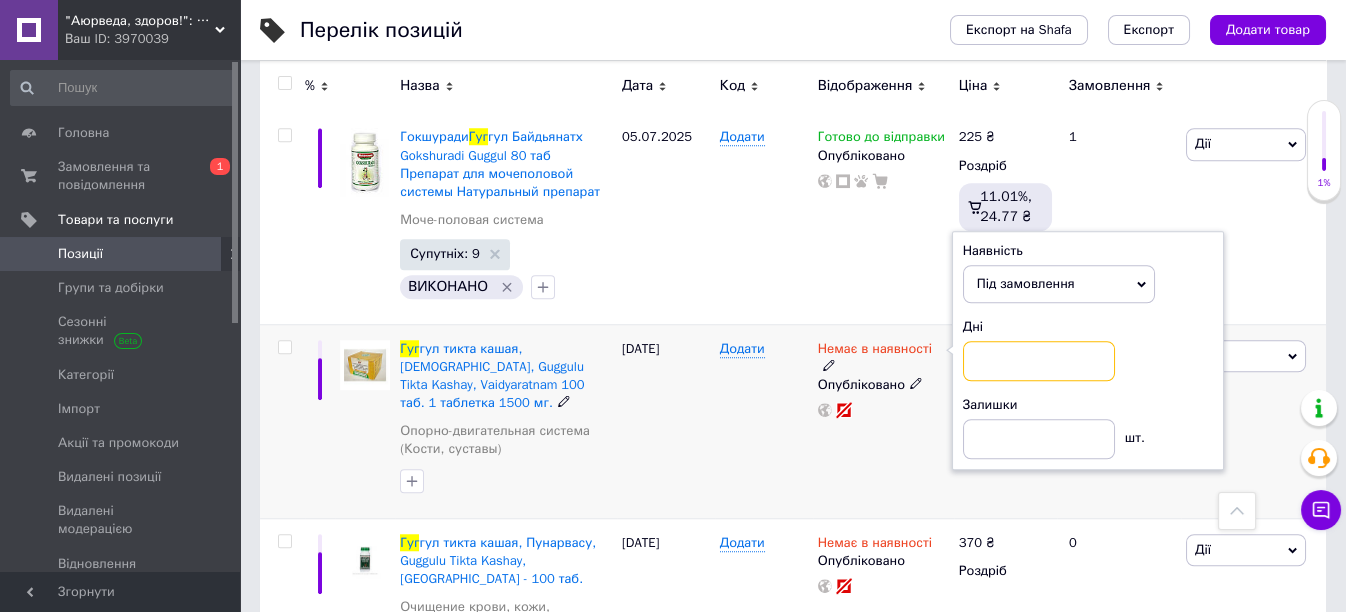click at bounding box center (1039, 361) 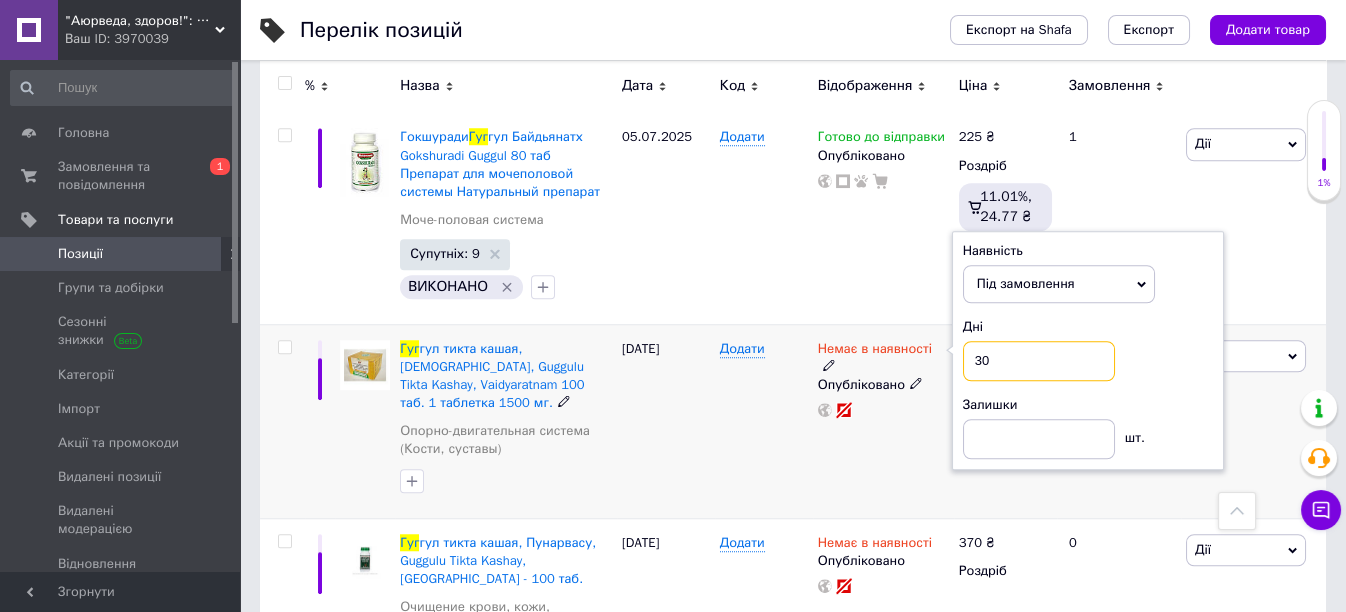 type on "30" 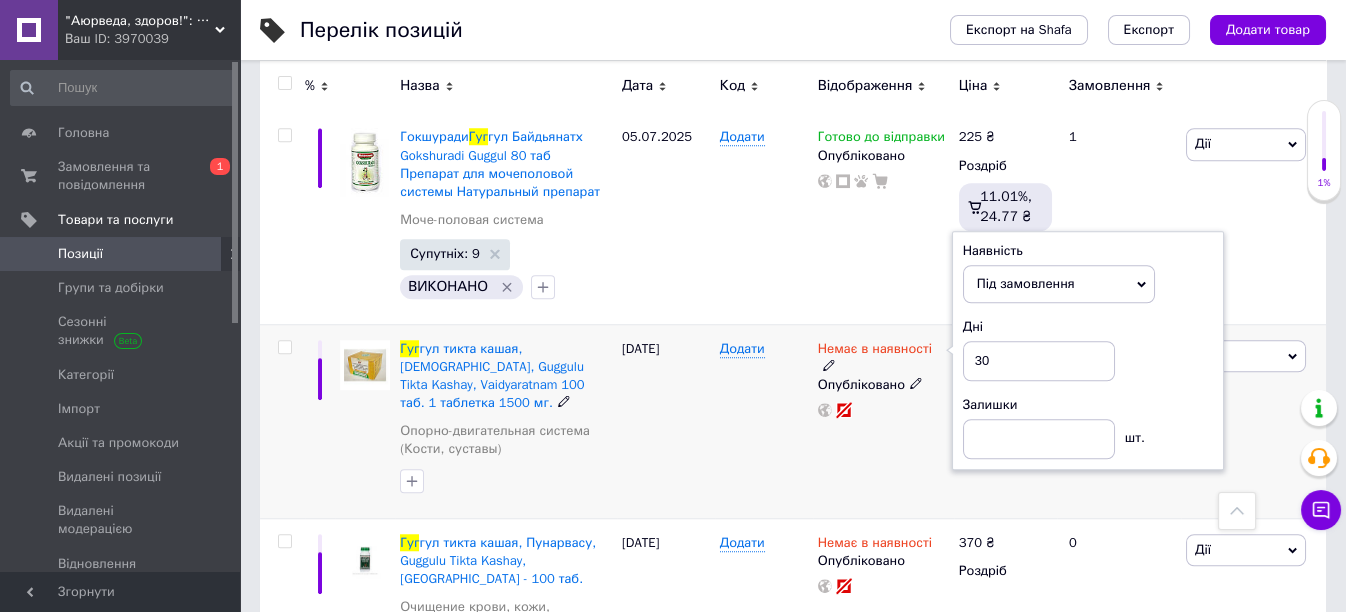 drag, startPoint x: 920, startPoint y: 311, endPoint x: 891, endPoint y: 325, distance: 32.202484 